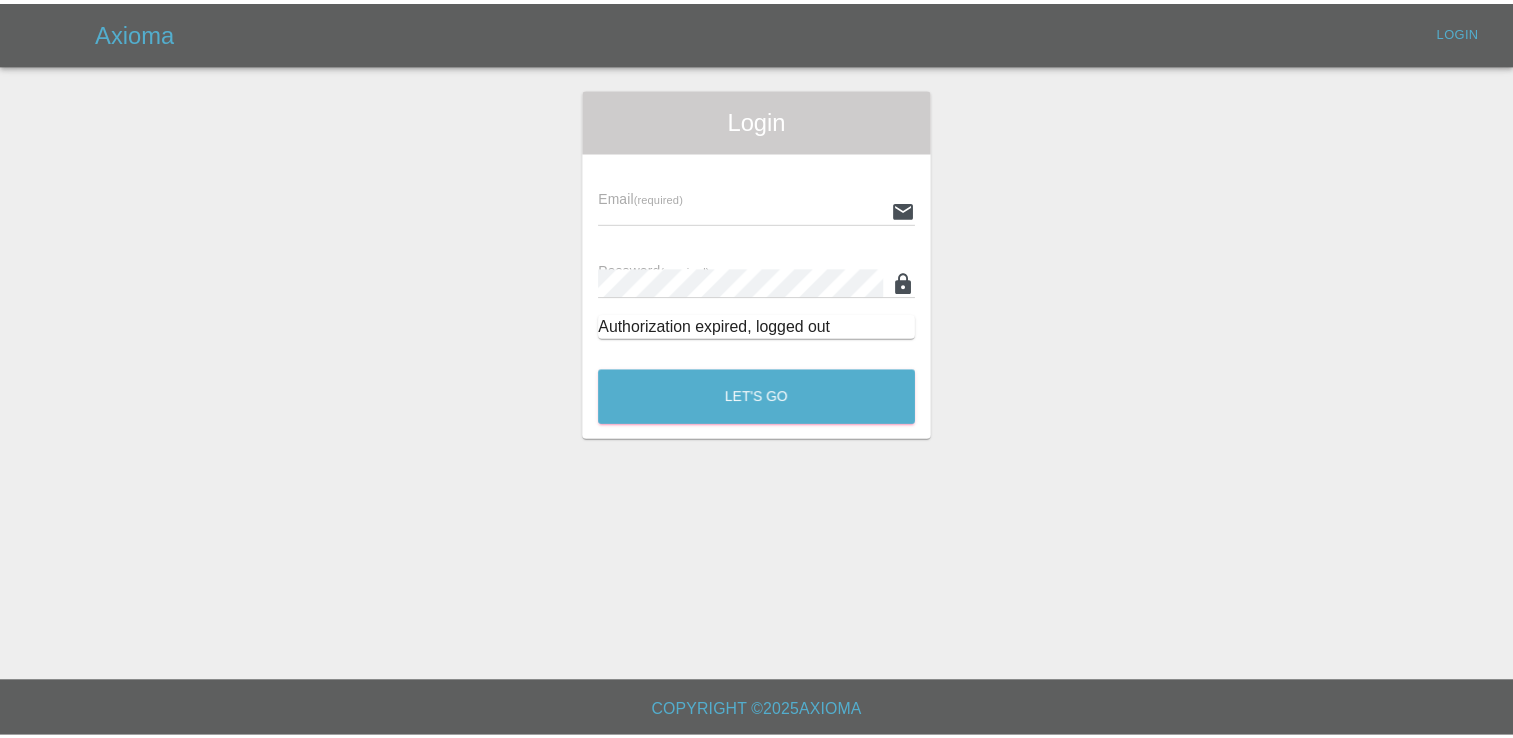 scroll, scrollTop: 0, scrollLeft: 0, axis: both 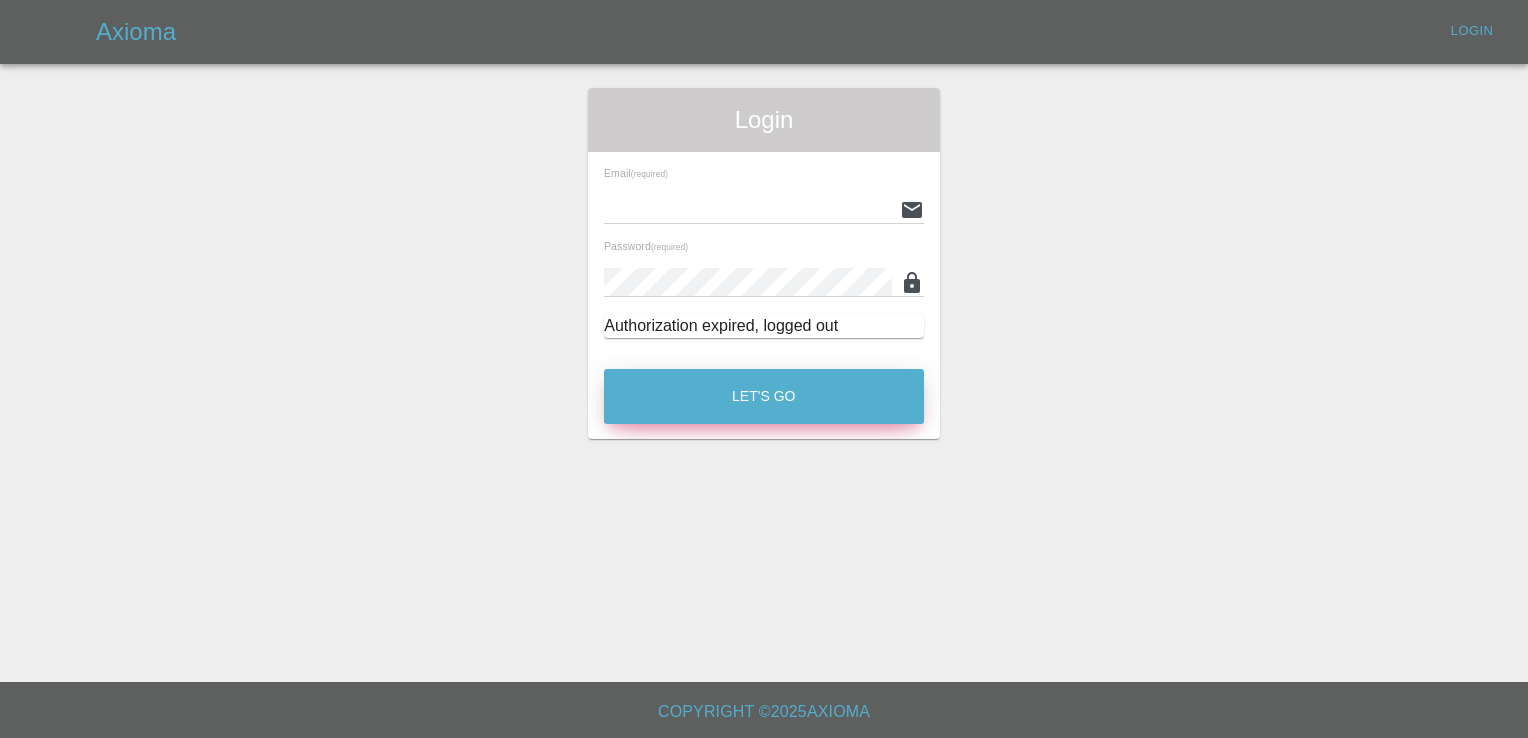 type on "INFO@example.com" 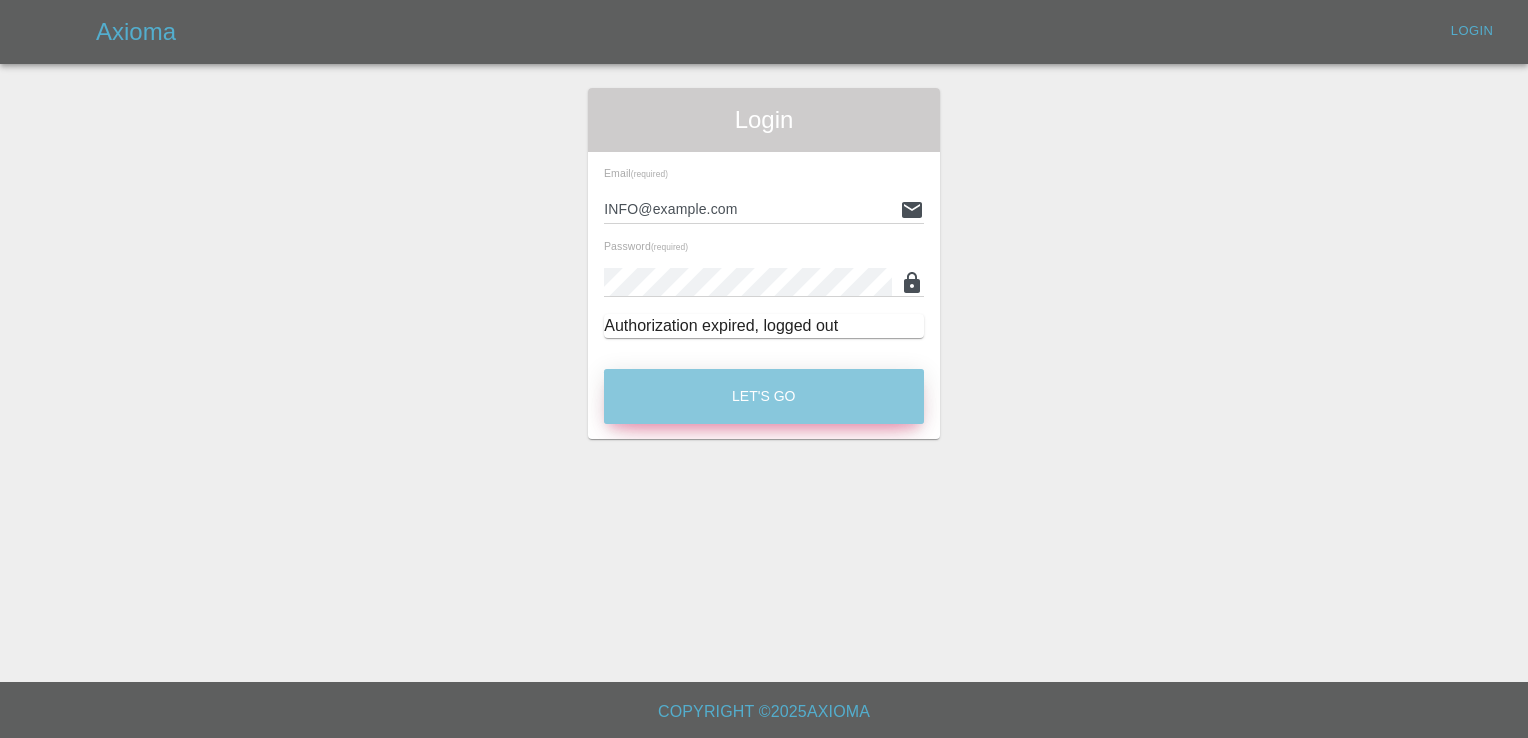 click on "Let's Go" at bounding box center (764, 396) 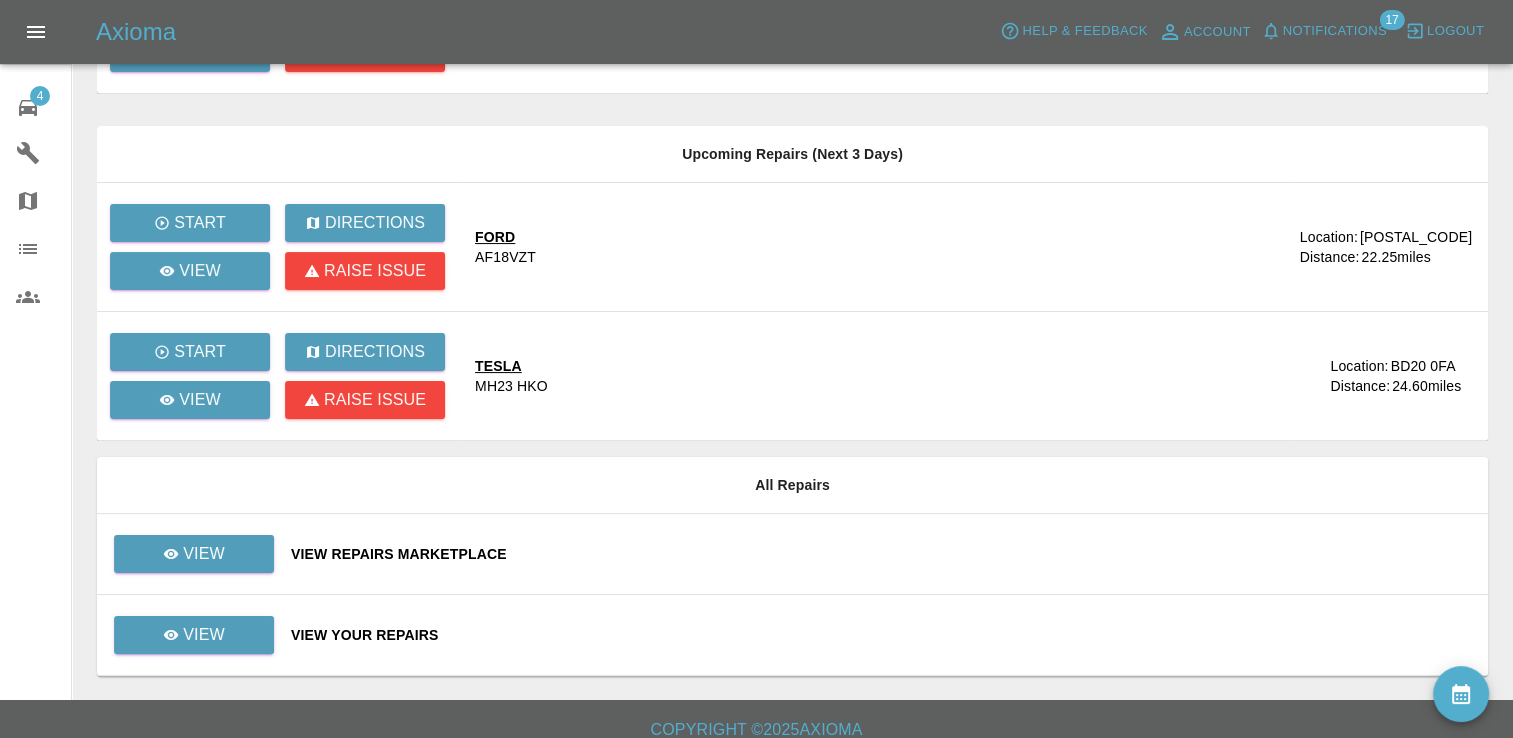 scroll, scrollTop: 311, scrollLeft: 0, axis: vertical 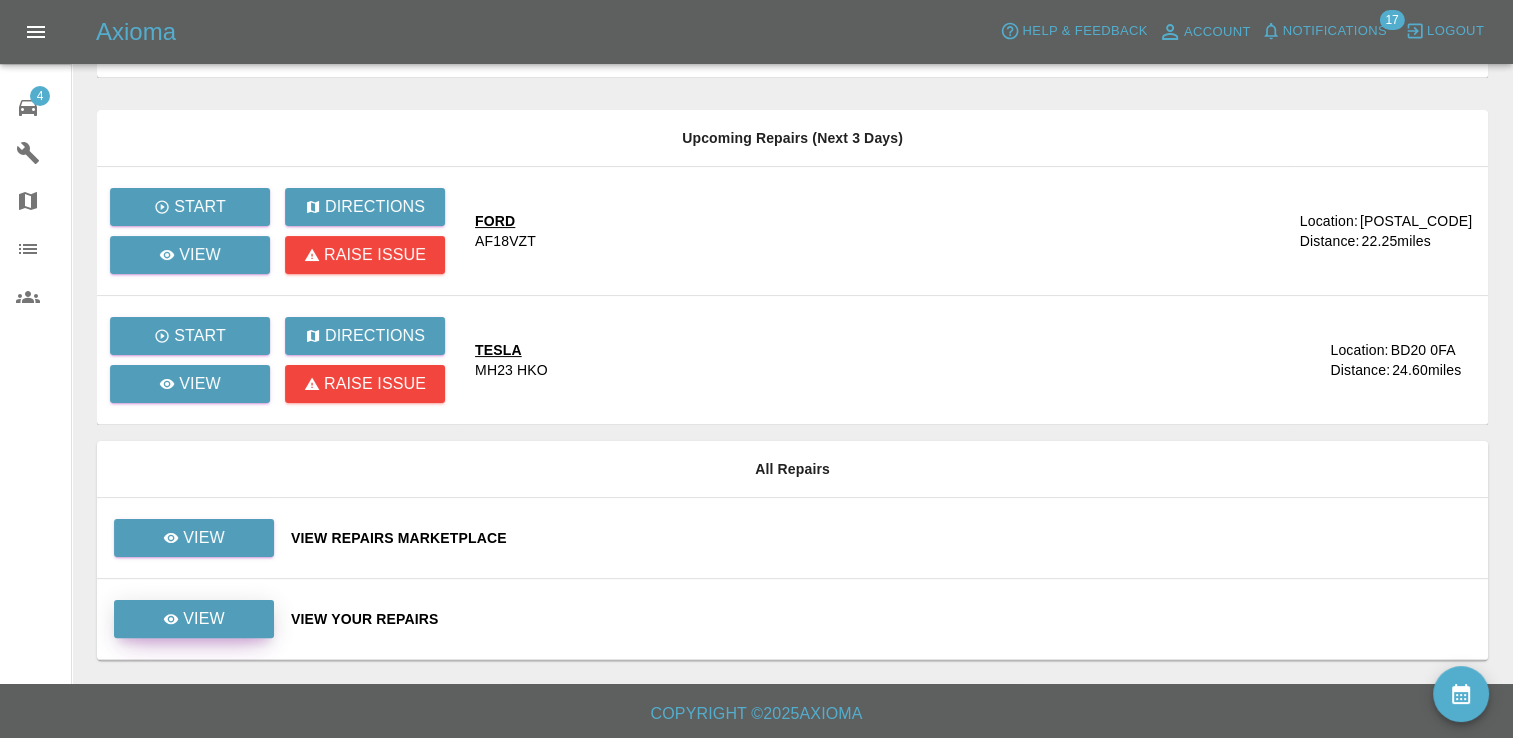 drag, startPoint x: 232, startPoint y: 532, endPoint x: 211, endPoint y: 613, distance: 83.677956 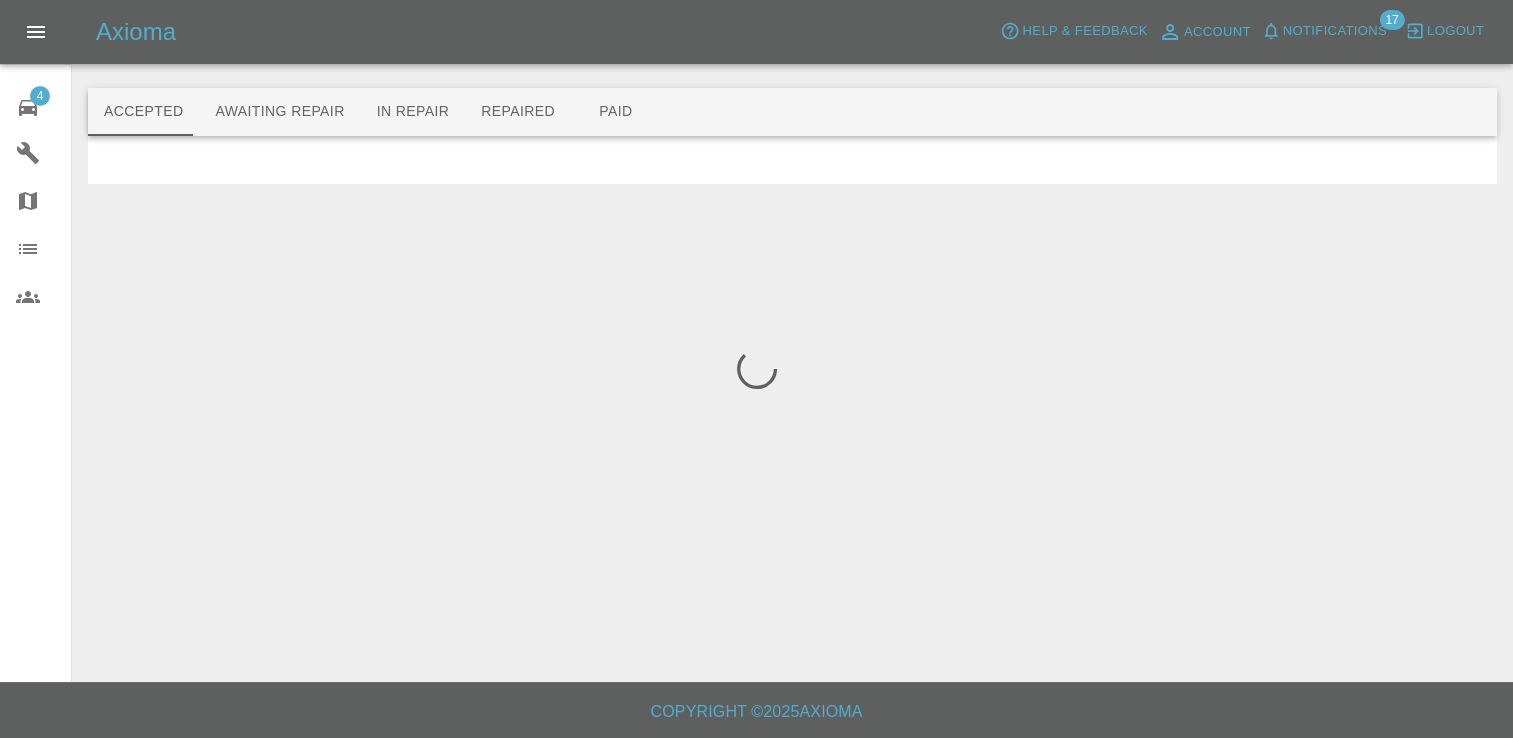 scroll, scrollTop: 0, scrollLeft: 0, axis: both 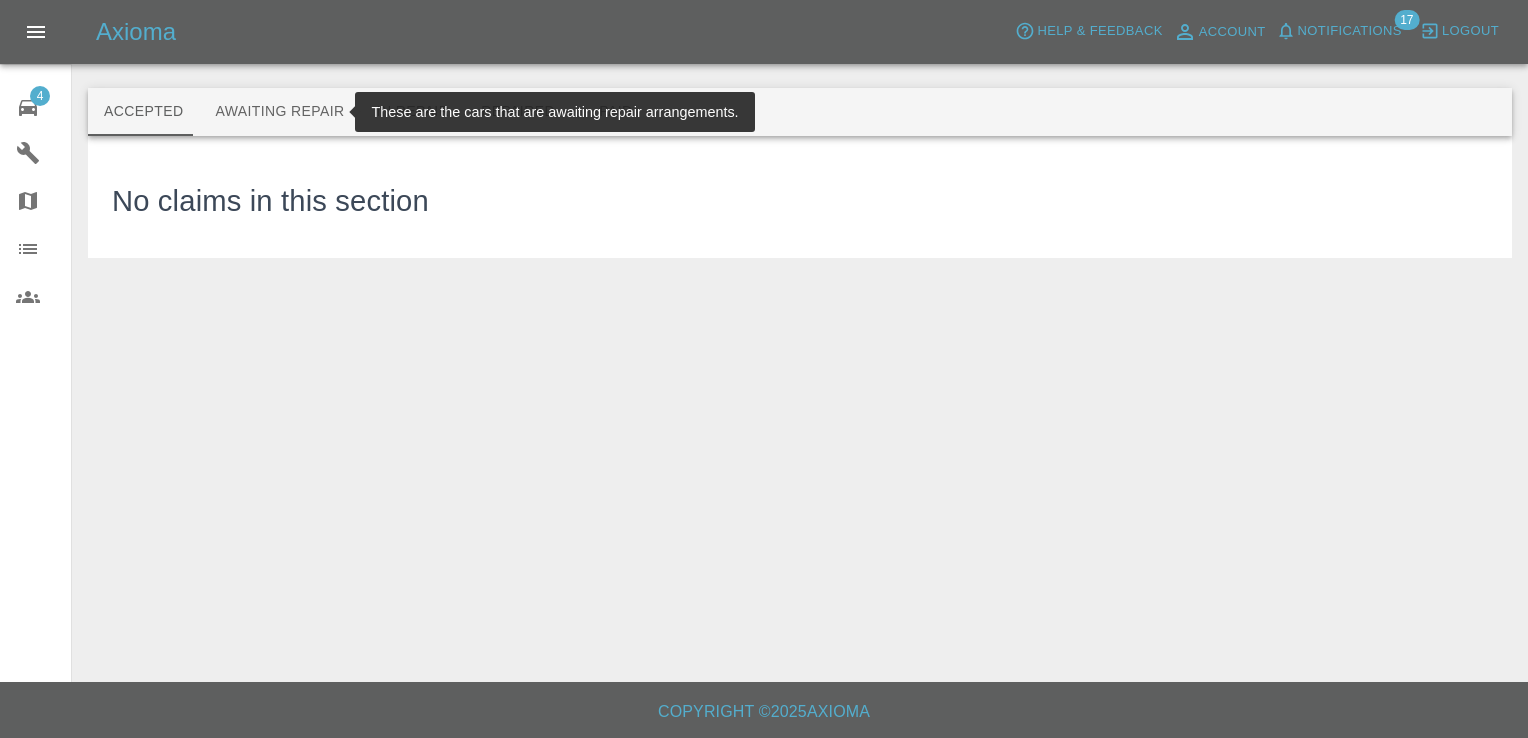 click on "Awaiting Repair" at bounding box center (279, 112) 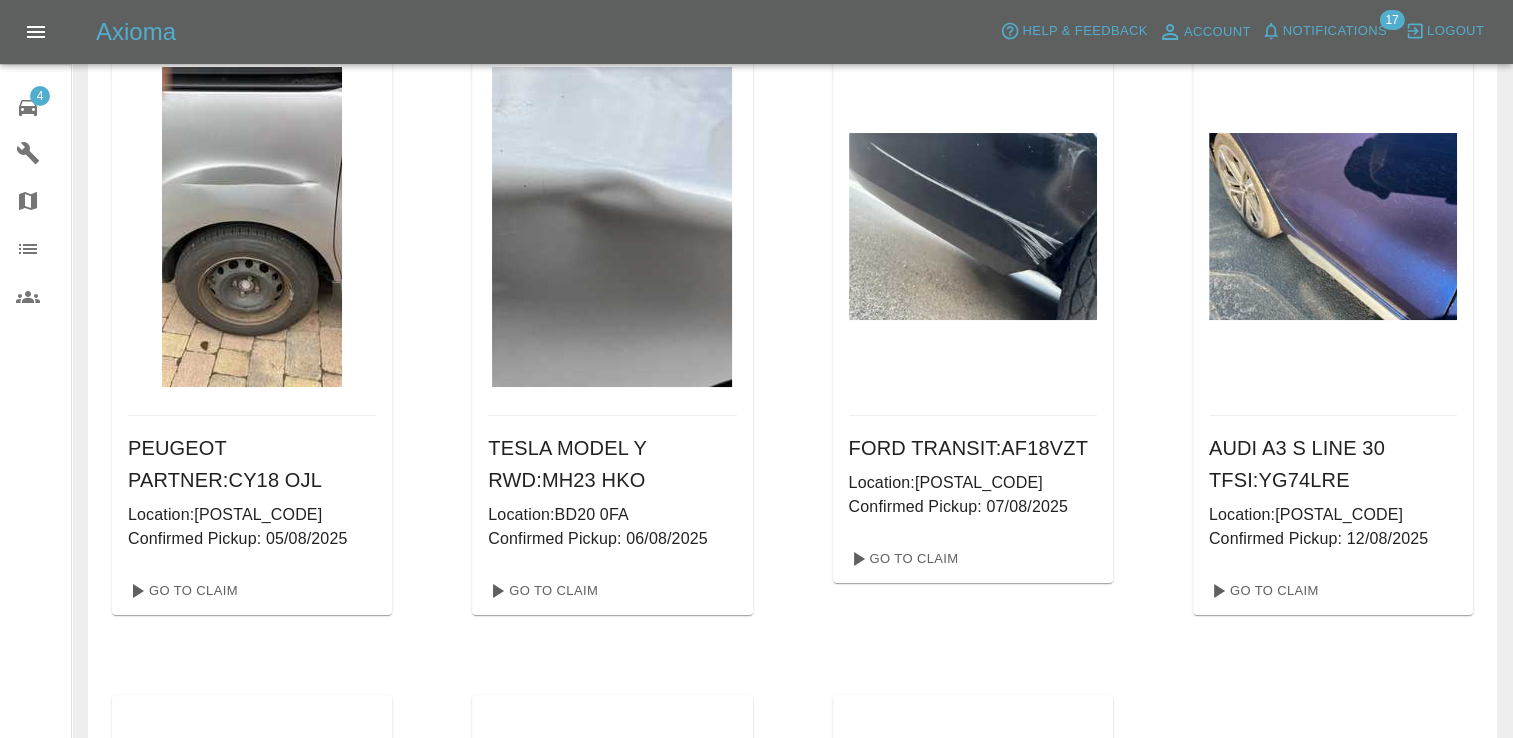 scroll, scrollTop: 127, scrollLeft: 0, axis: vertical 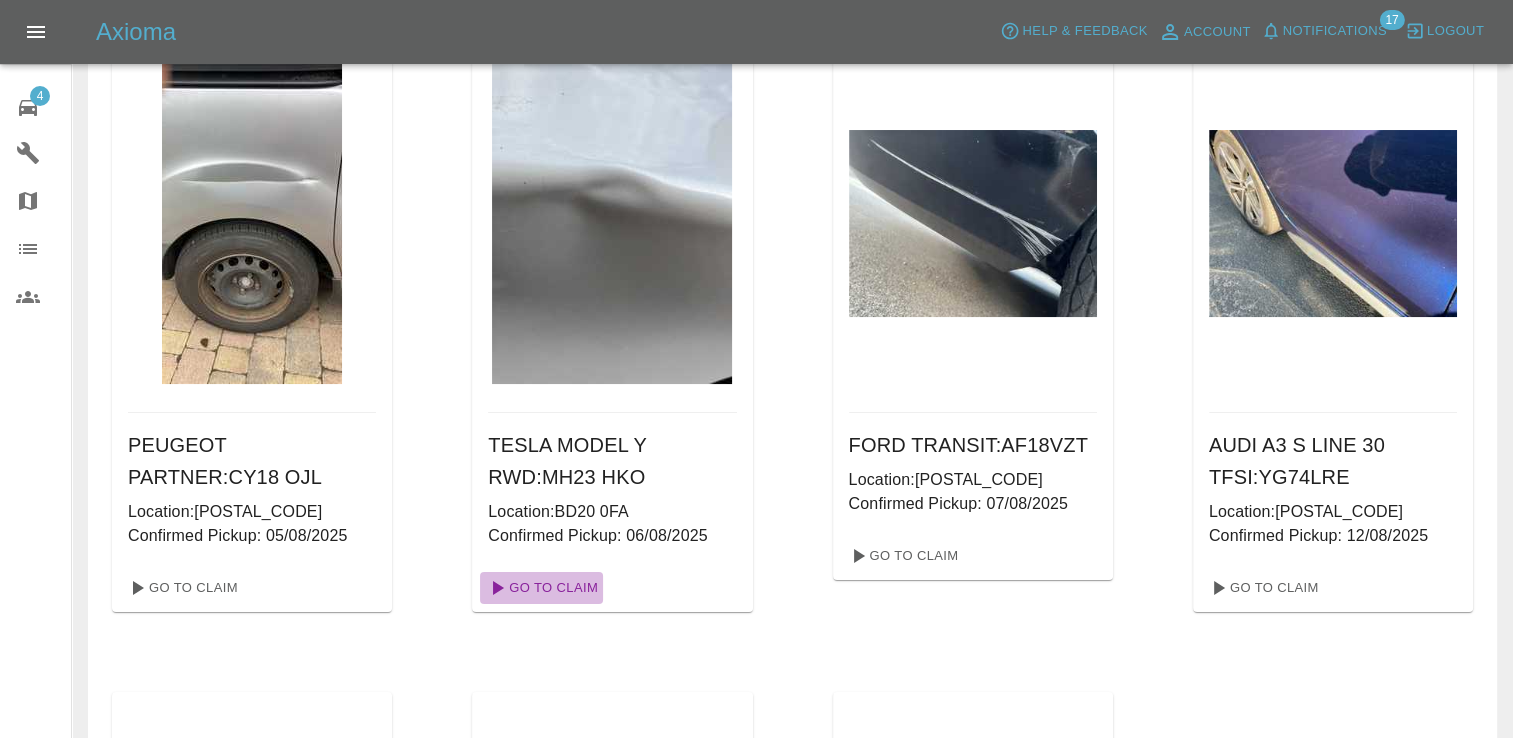 click on "Go To Claim" at bounding box center (541, 588) 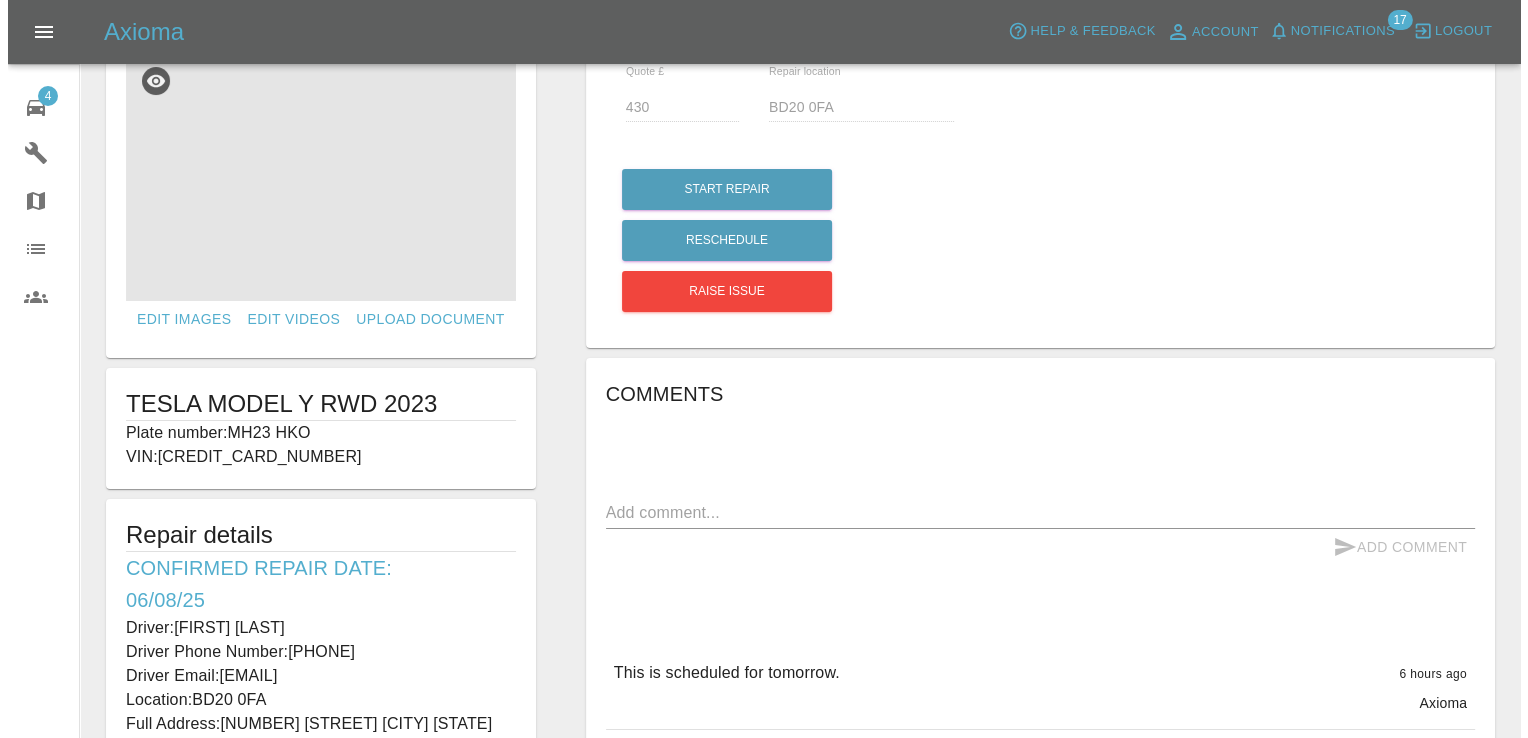 scroll, scrollTop: 62, scrollLeft: 0, axis: vertical 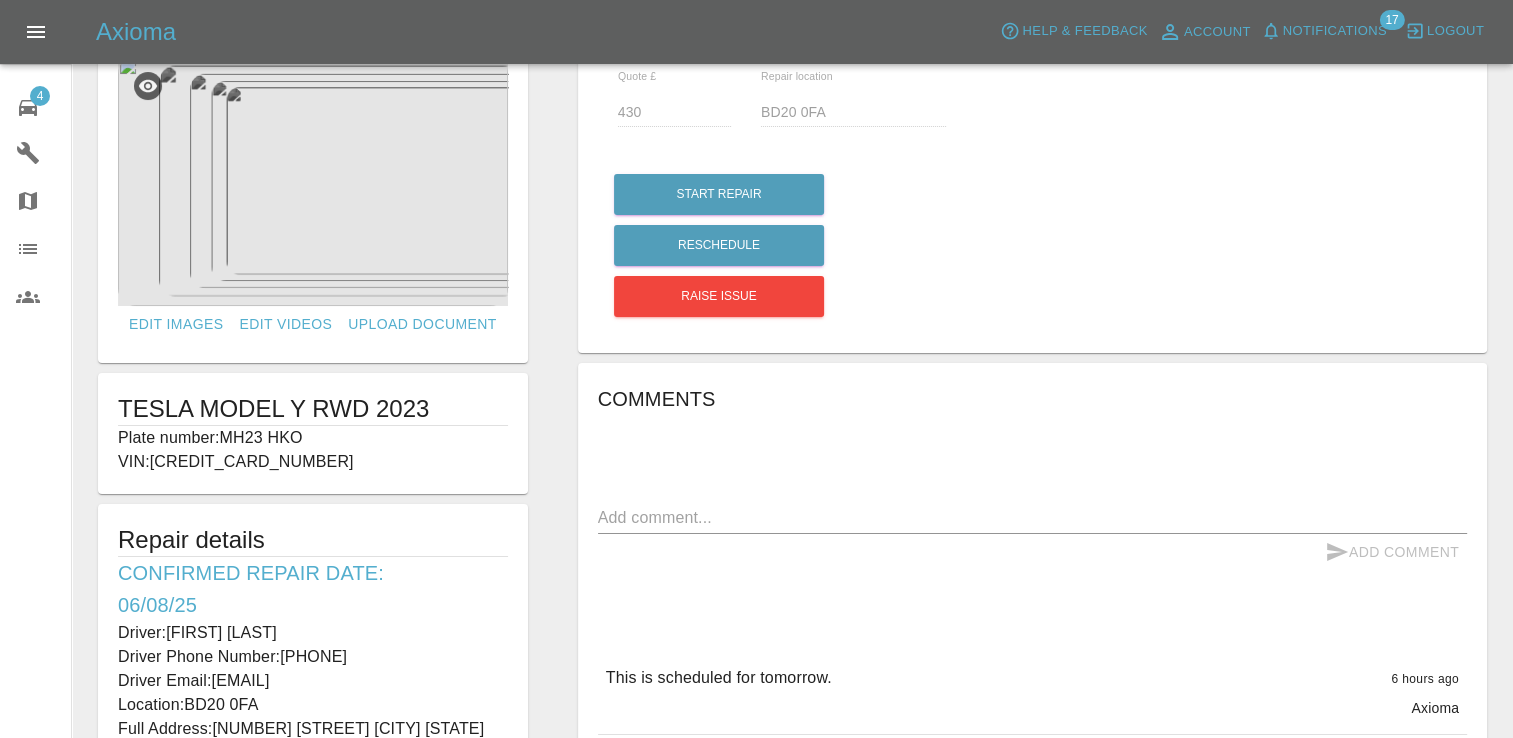 click at bounding box center [313, 181] 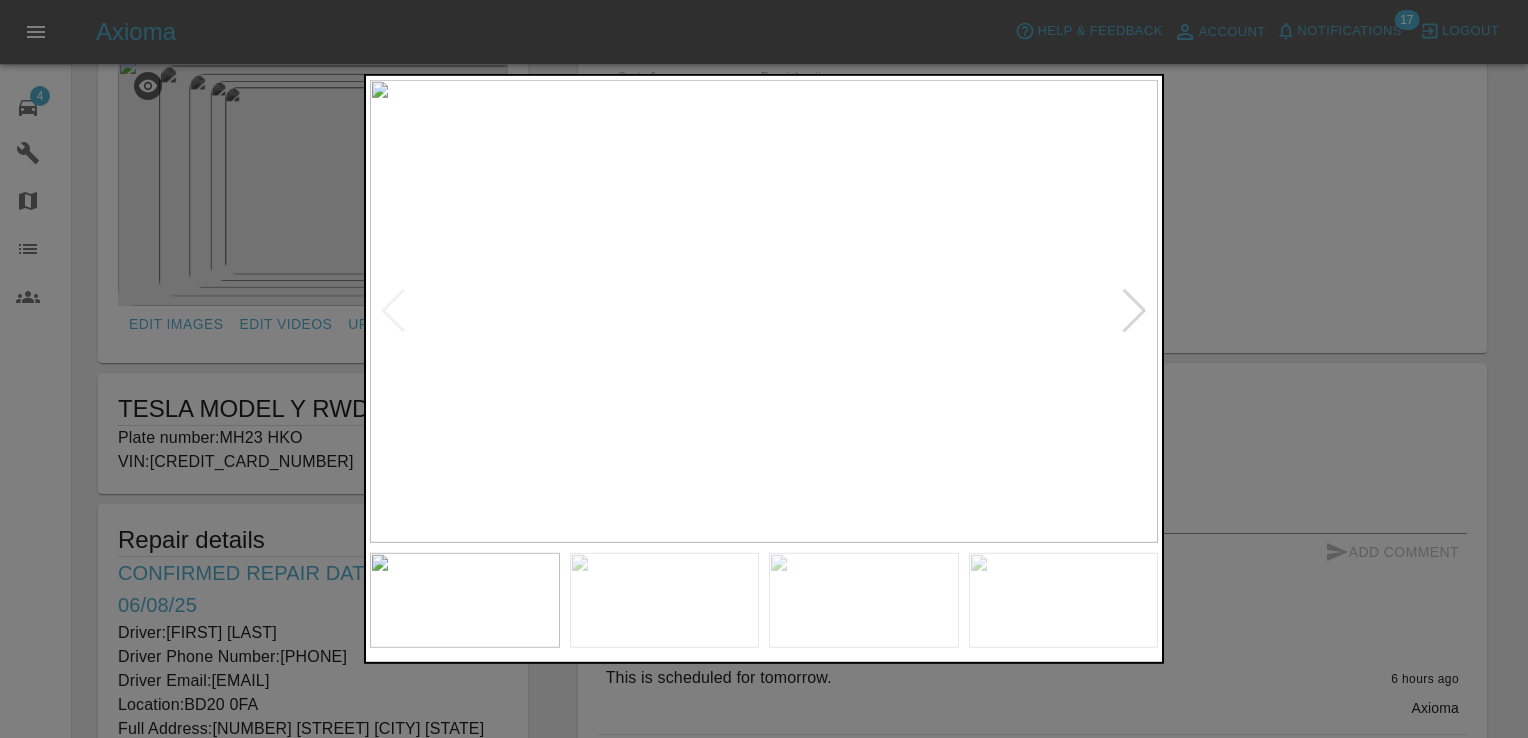 click at bounding box center (1134, 311) 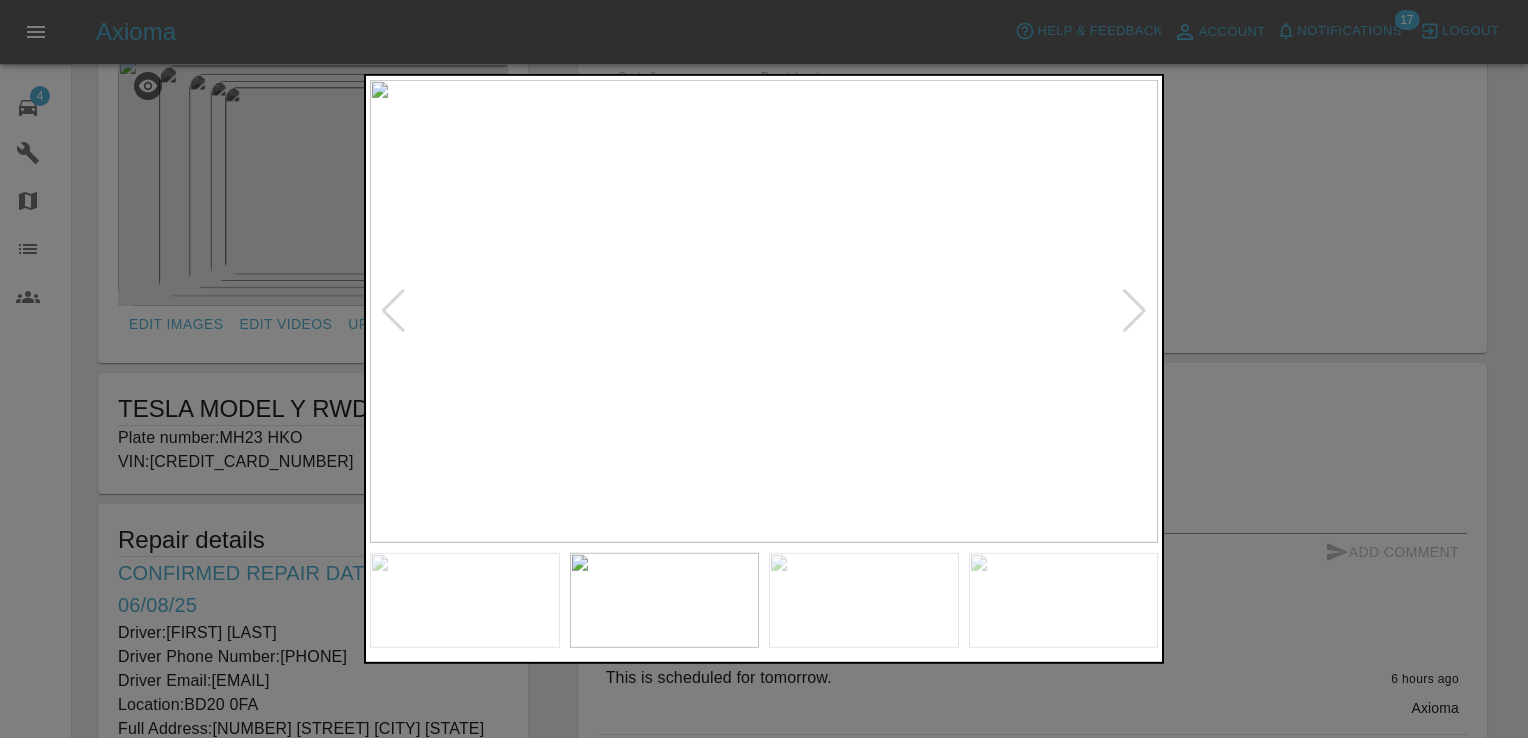 click at bounding box center [1134, 311] 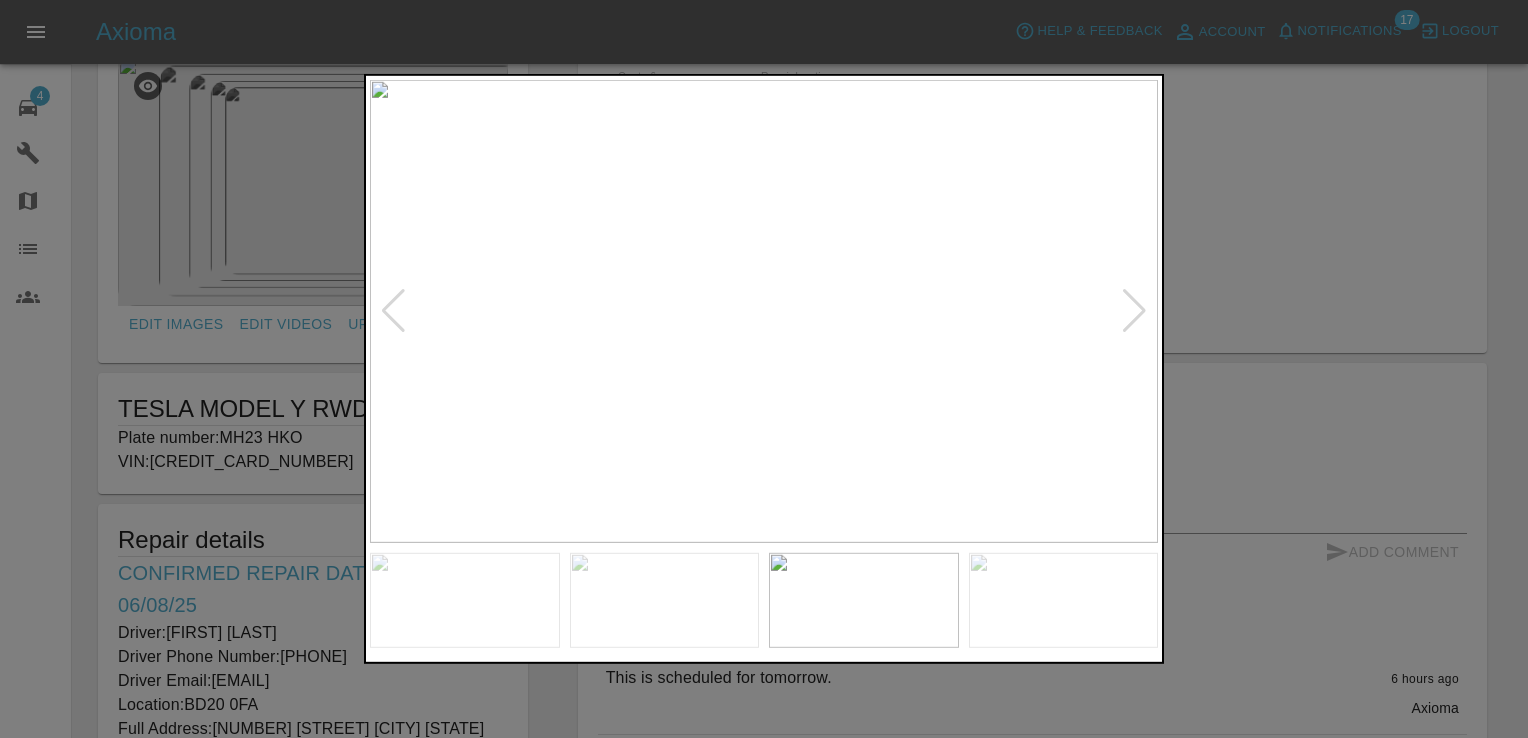 click at bounding box center [1134, 311] 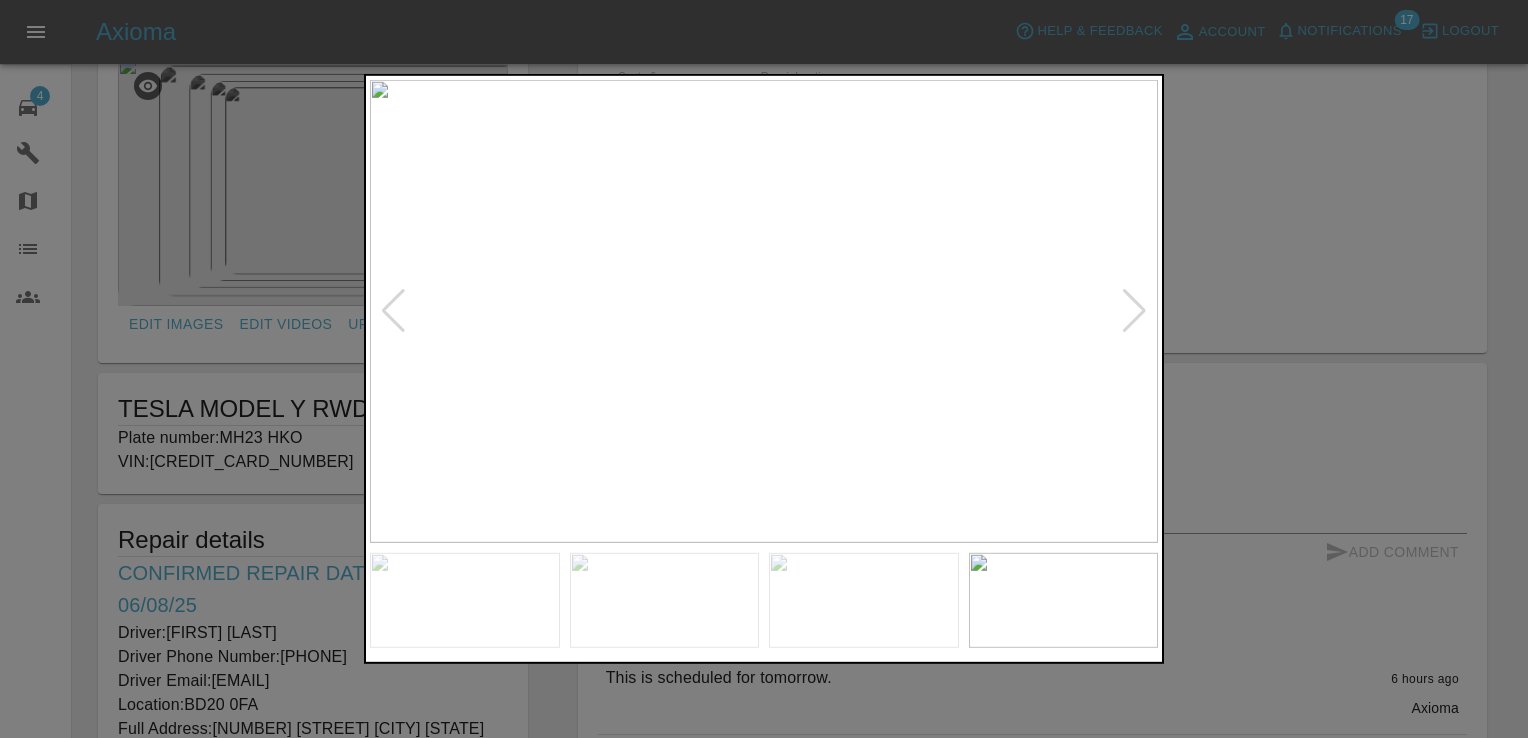 click at bounding box center (1134, 311) 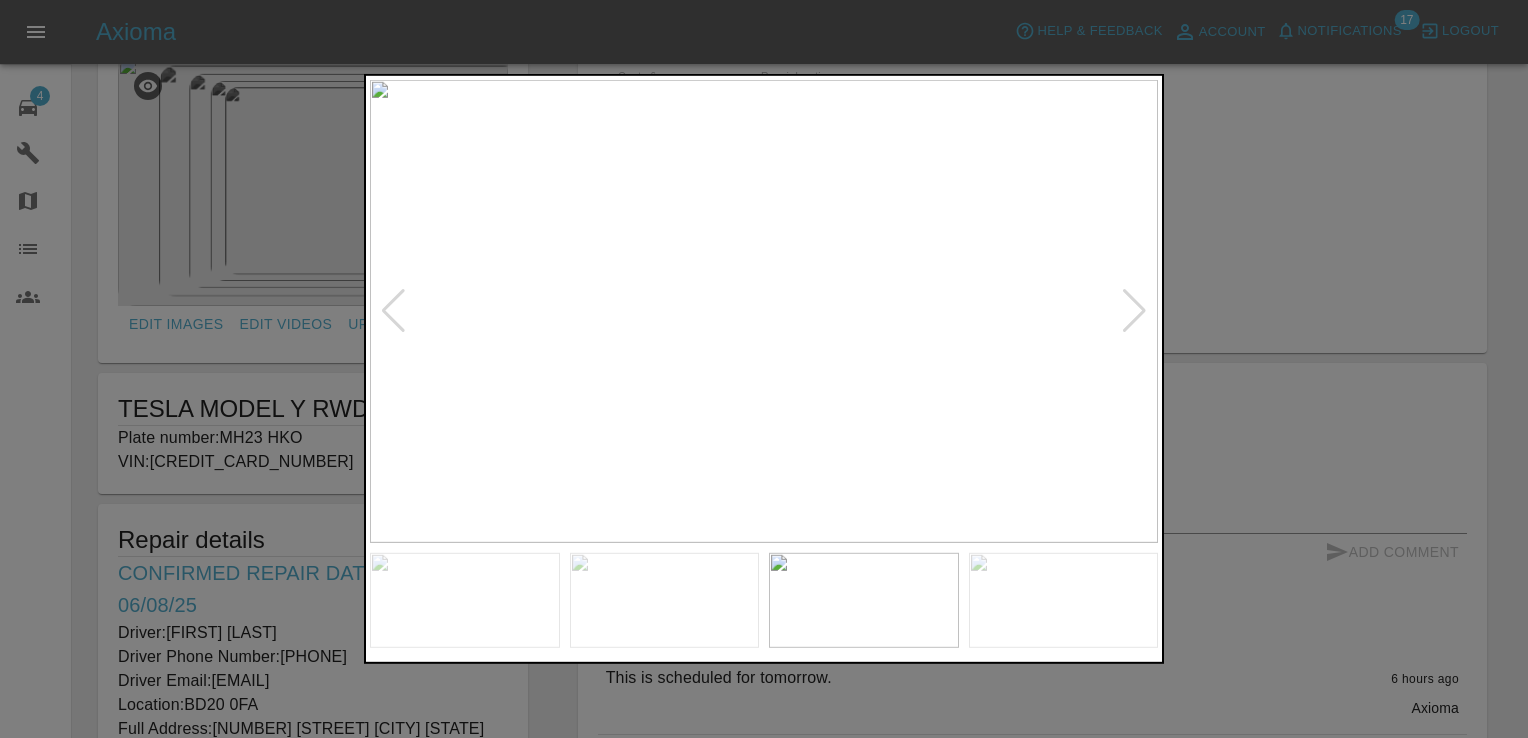 click at bounding box center [764, 369] 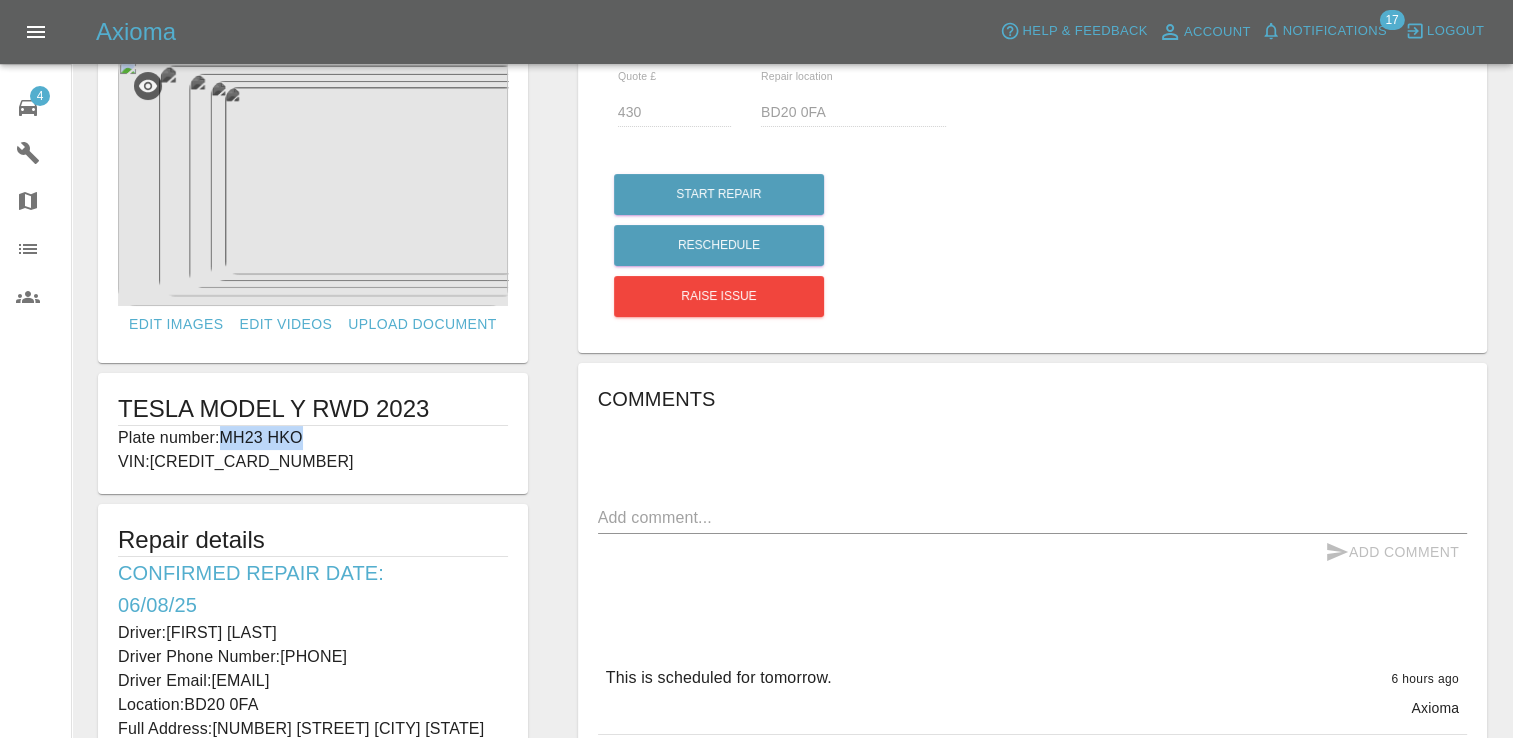 drag, startPoint x: 307, startPoint y: 435, endPoint x: 225, endPoint y: 432, distance: 82.05486 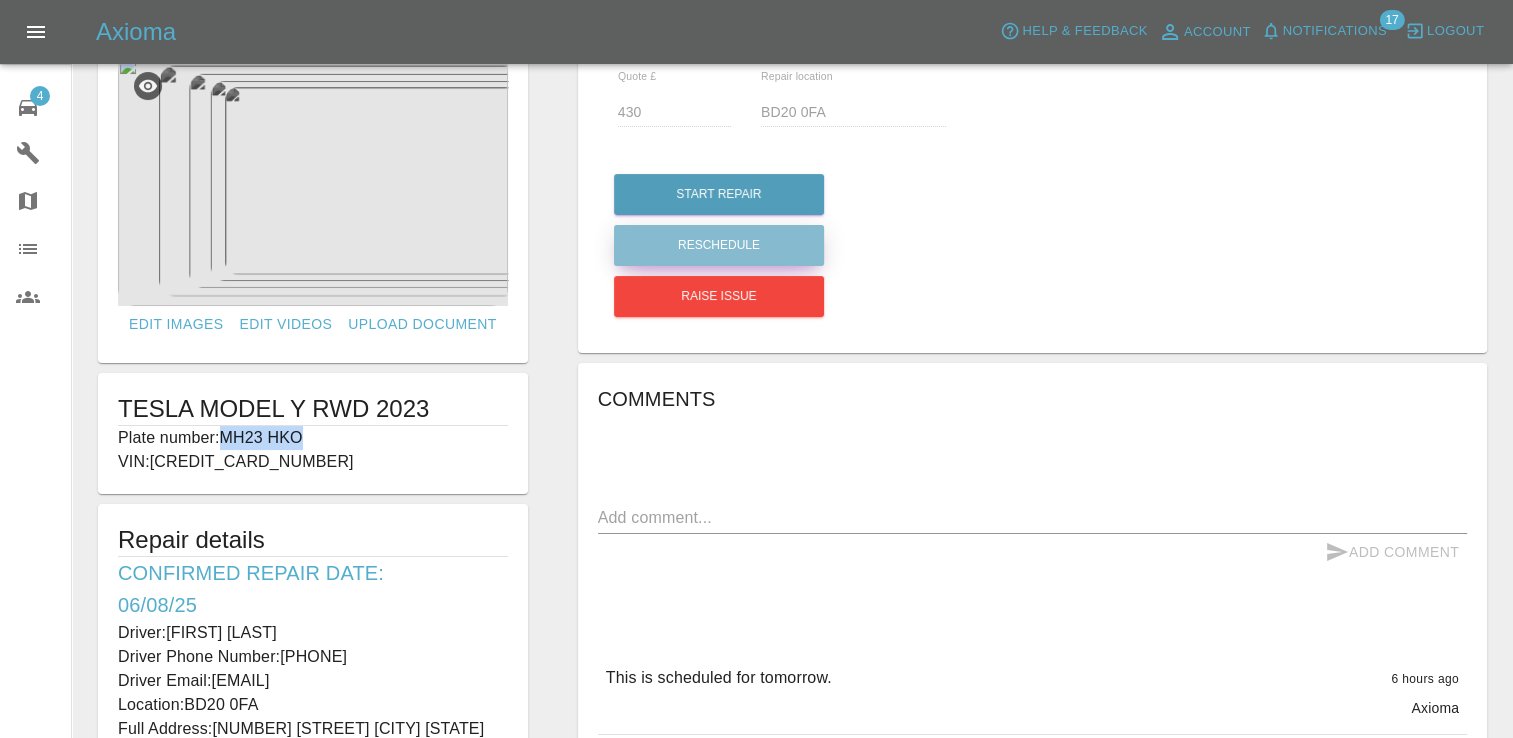 click on "Reschedule" at bounding box center [719, 245] 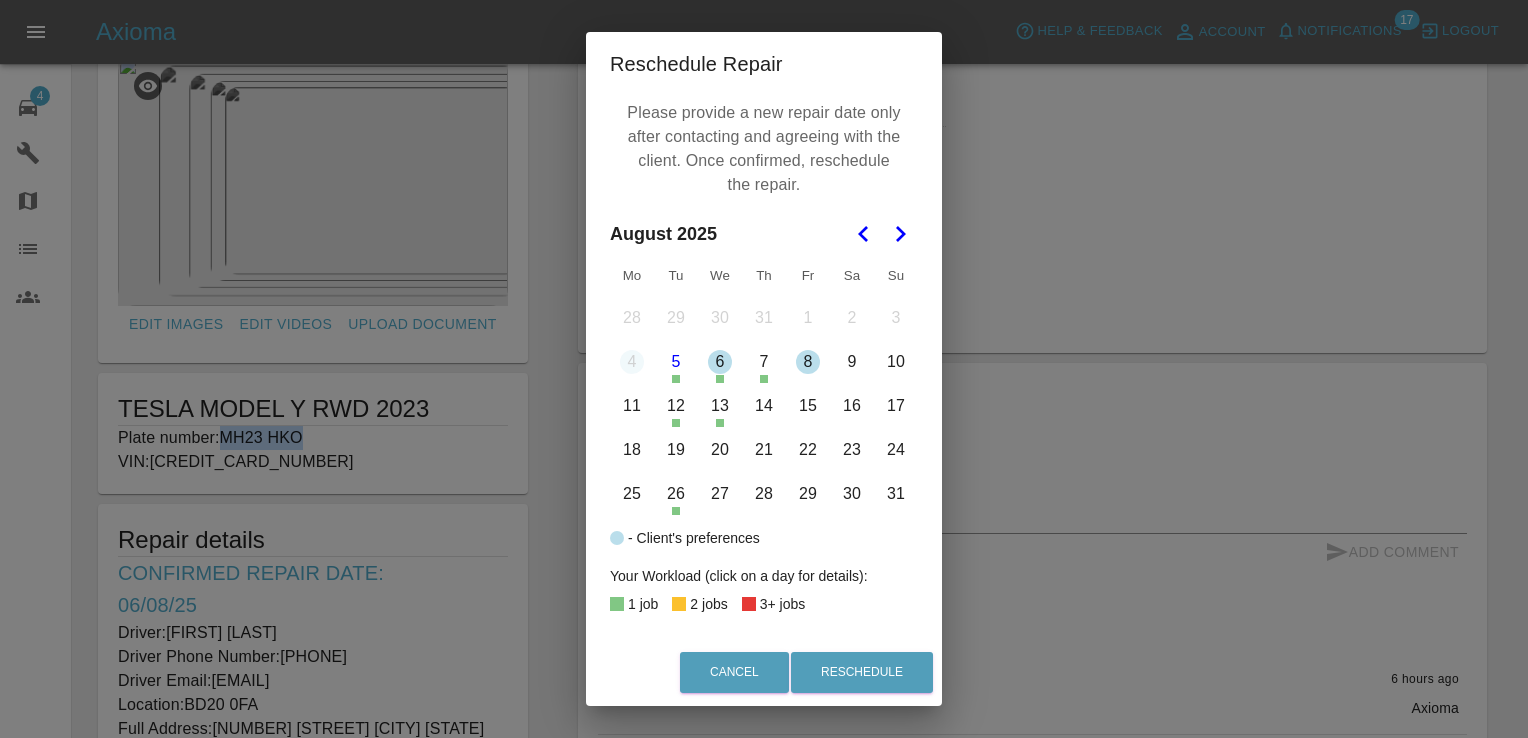 click on "19" at bounding box center [676, 450] 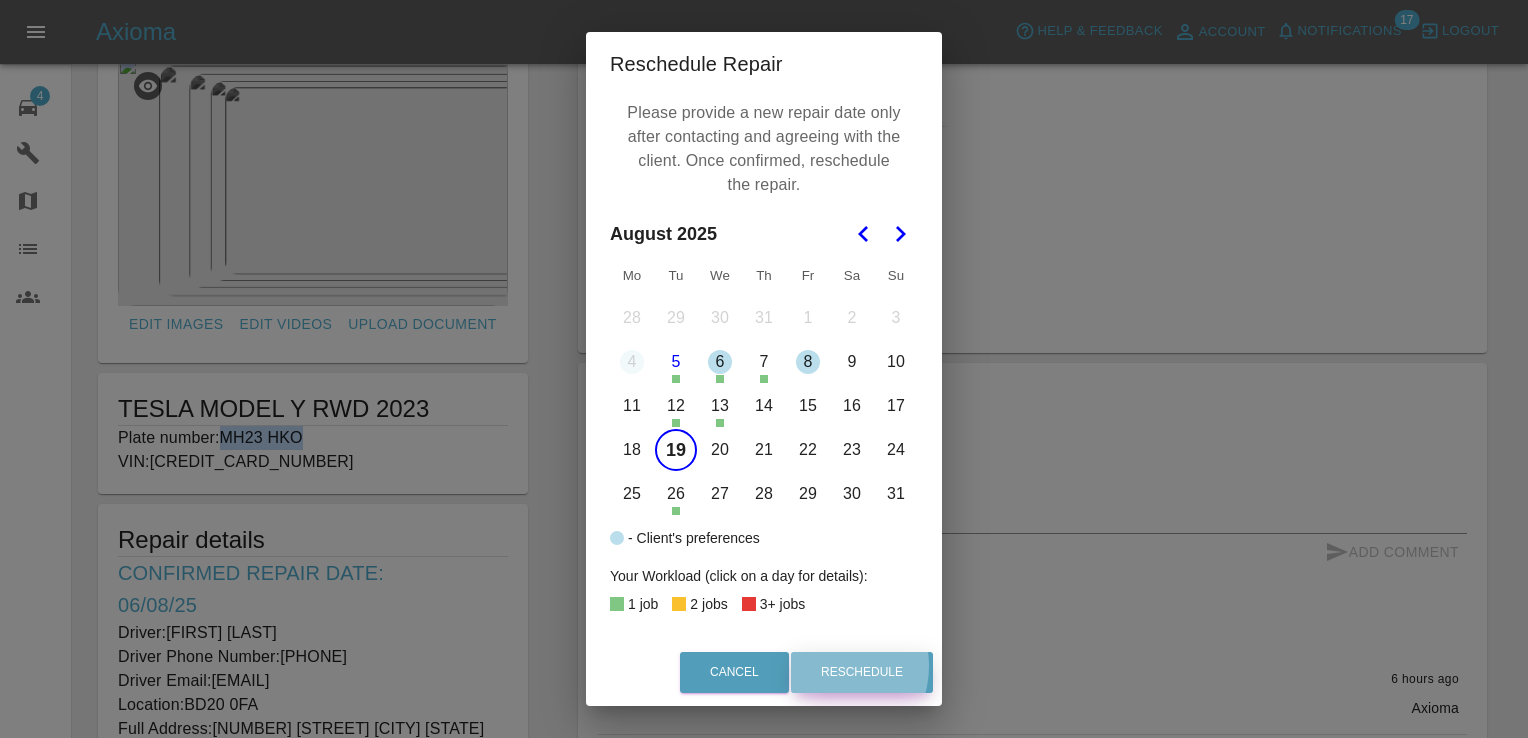 click on "Reschedule" at bounding box center [862, 672] 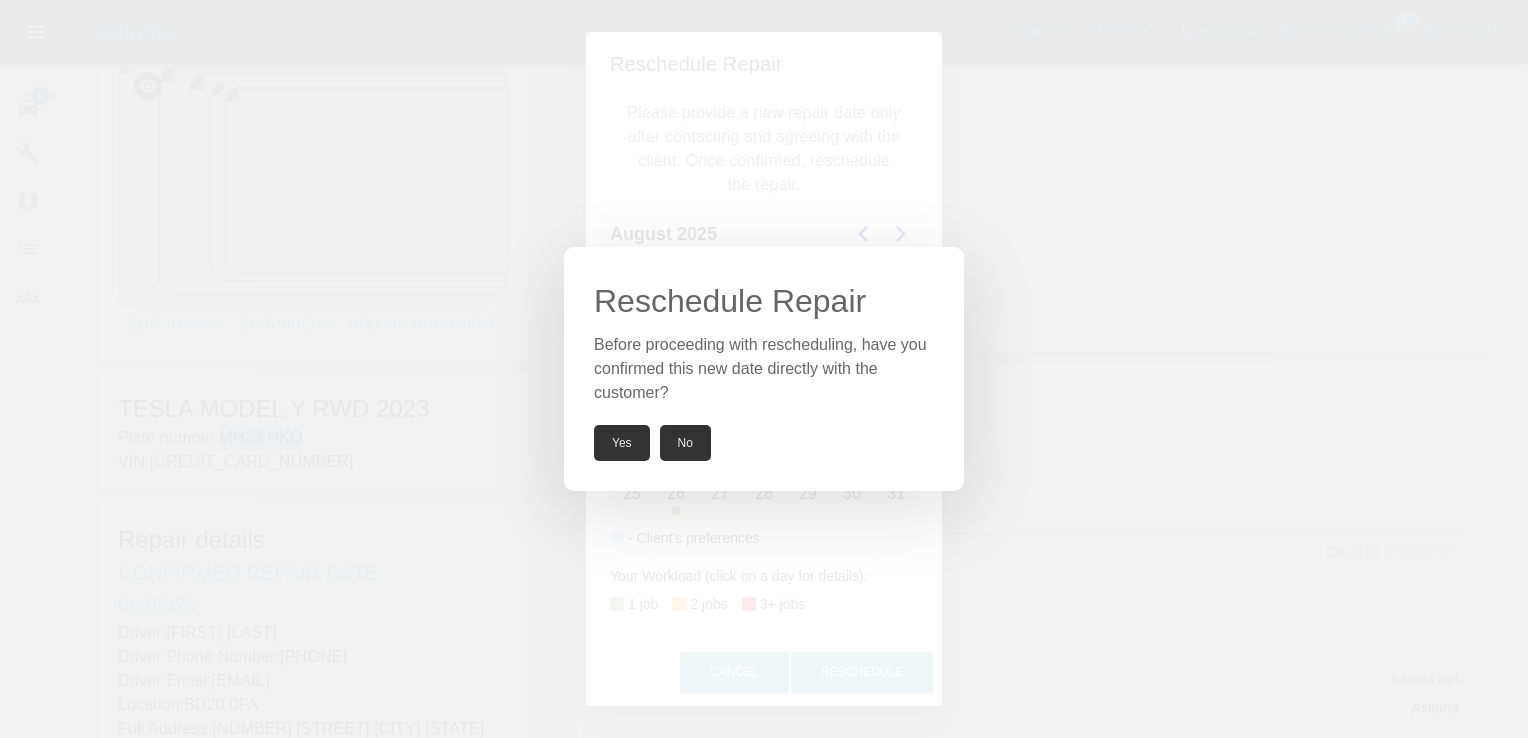 click on "Yes" at bounding box center (622, 443) 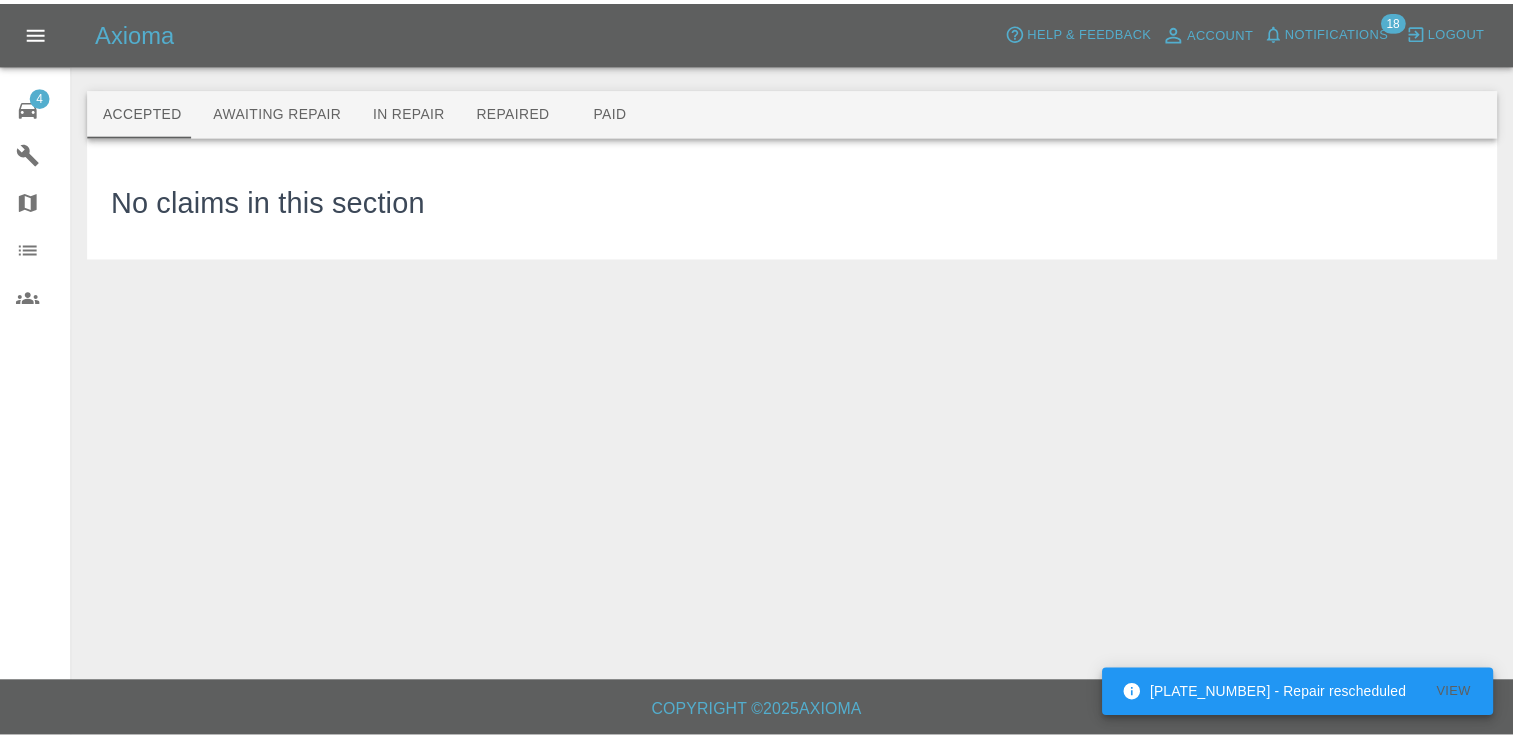 scroll, scrollTop: 0, scrollLeft: 0, axis: both 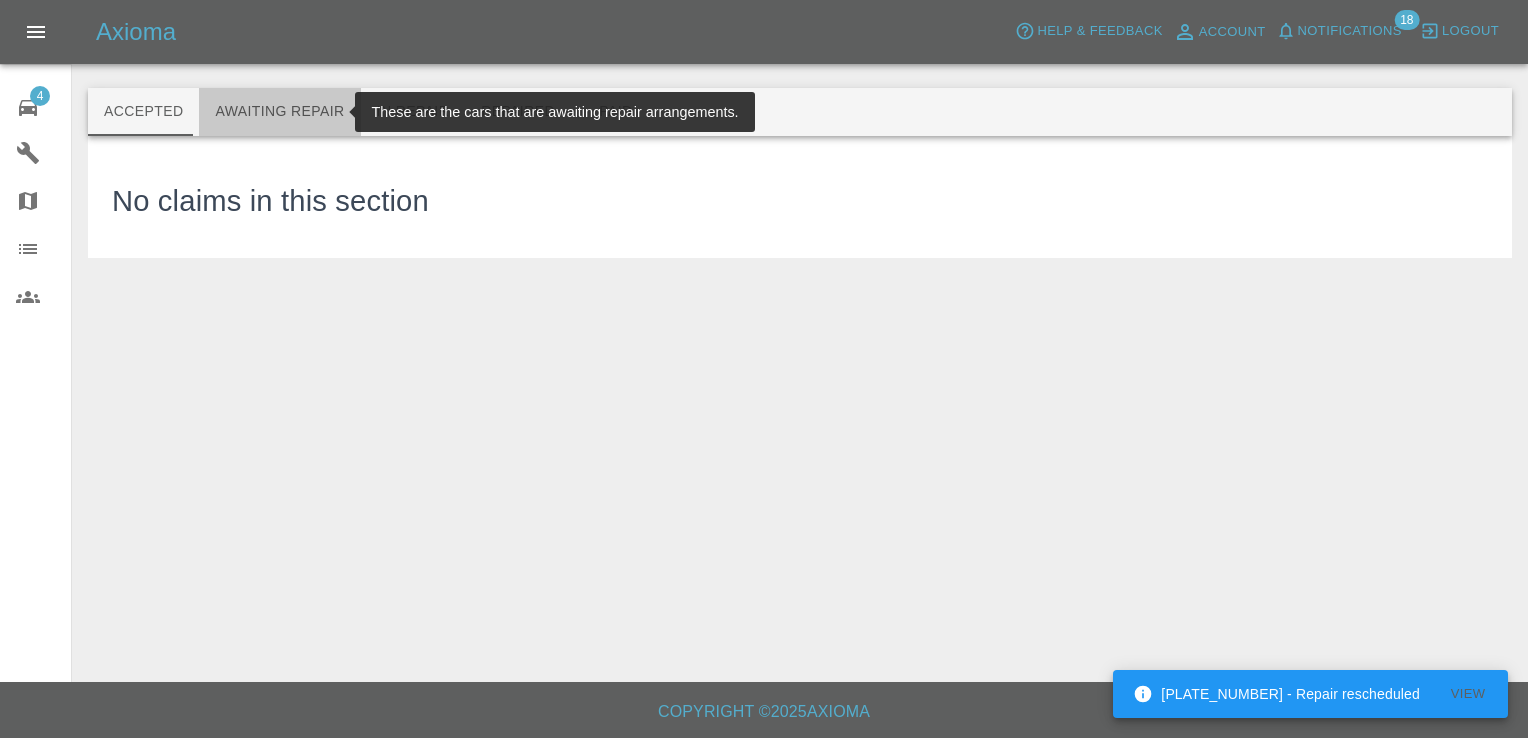 click on "Awaiting Repair" at bounding box center (279, 112) 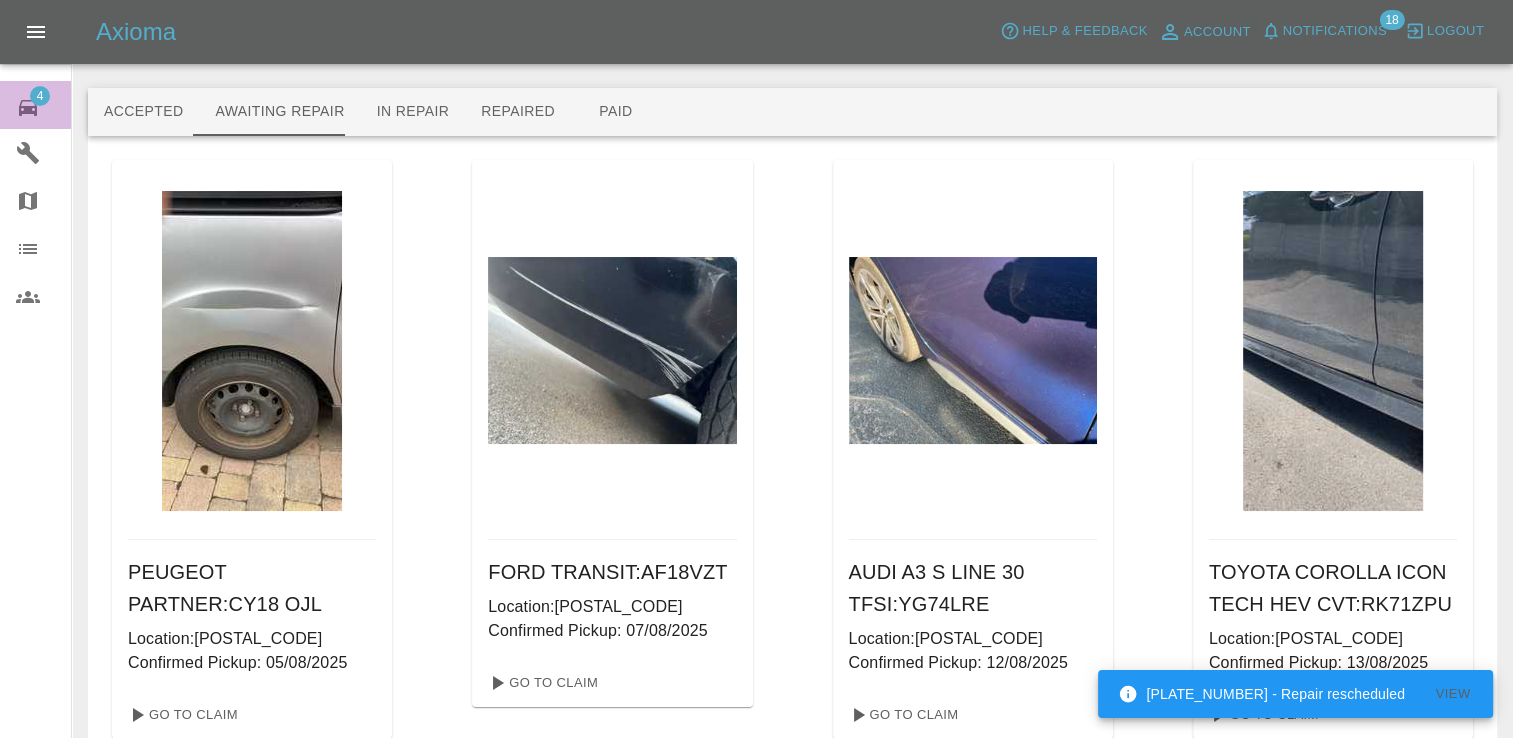 click on "4" at bounding box center [40, 96] 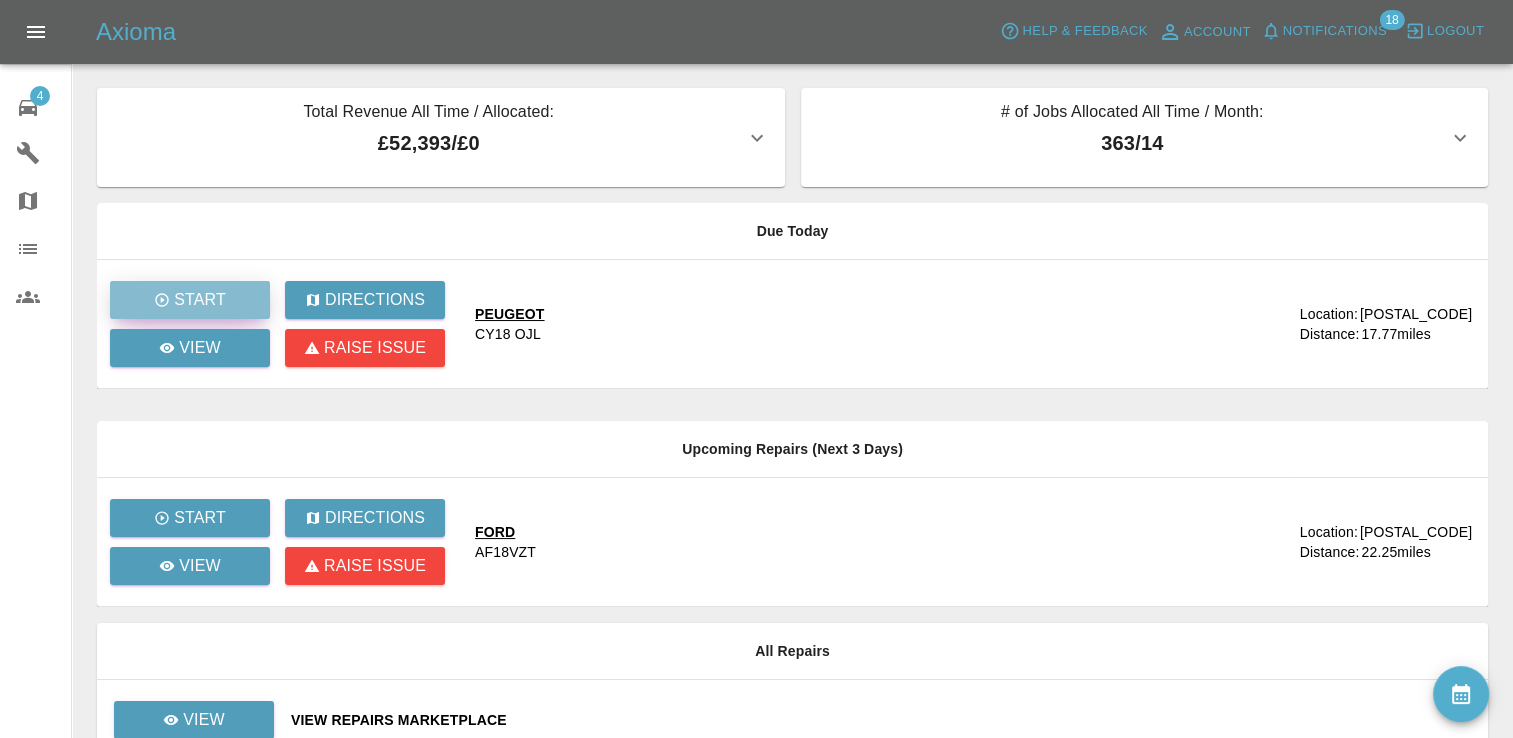 click on "Start" at bounding box center [190, 300] 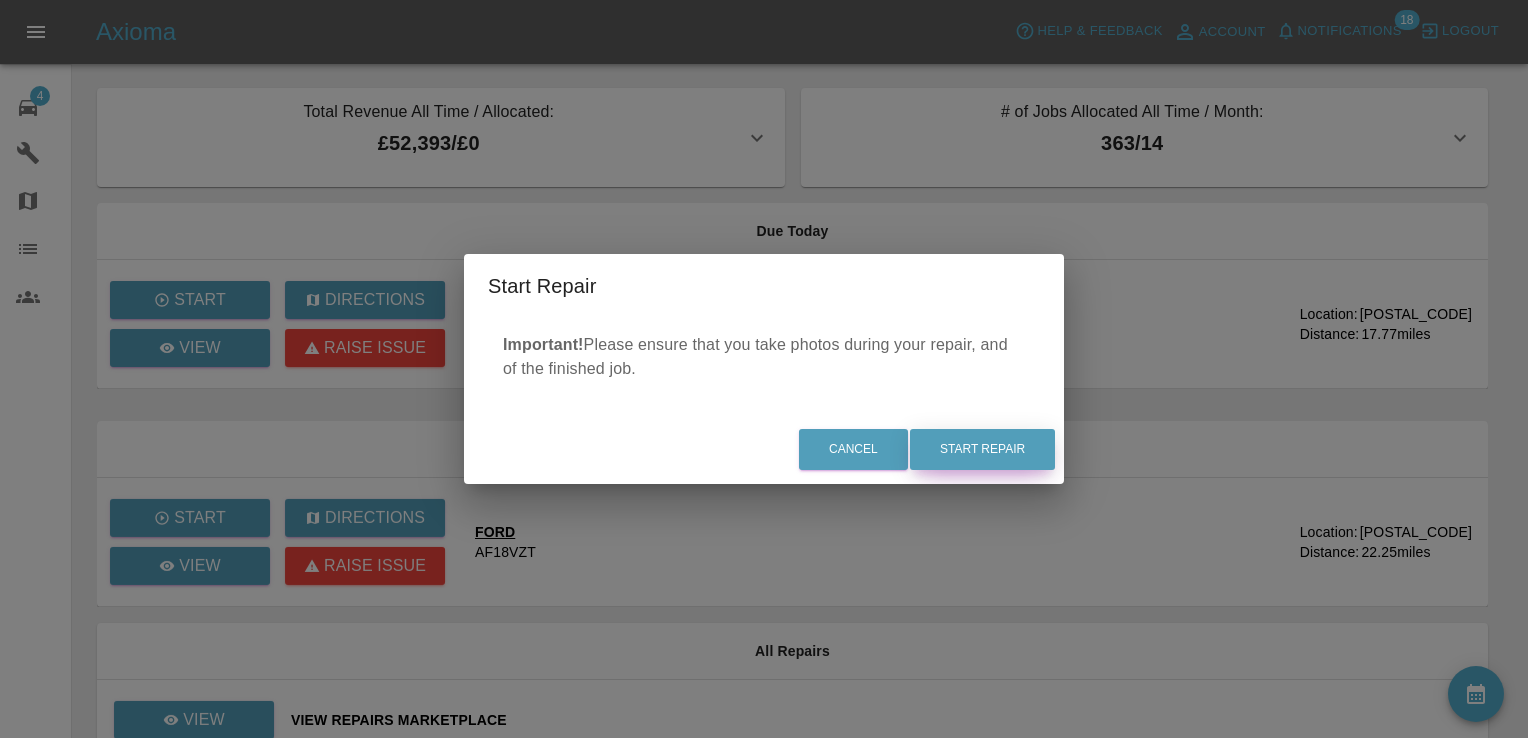 click on "Start Repair" at bounding box center (982, 449) 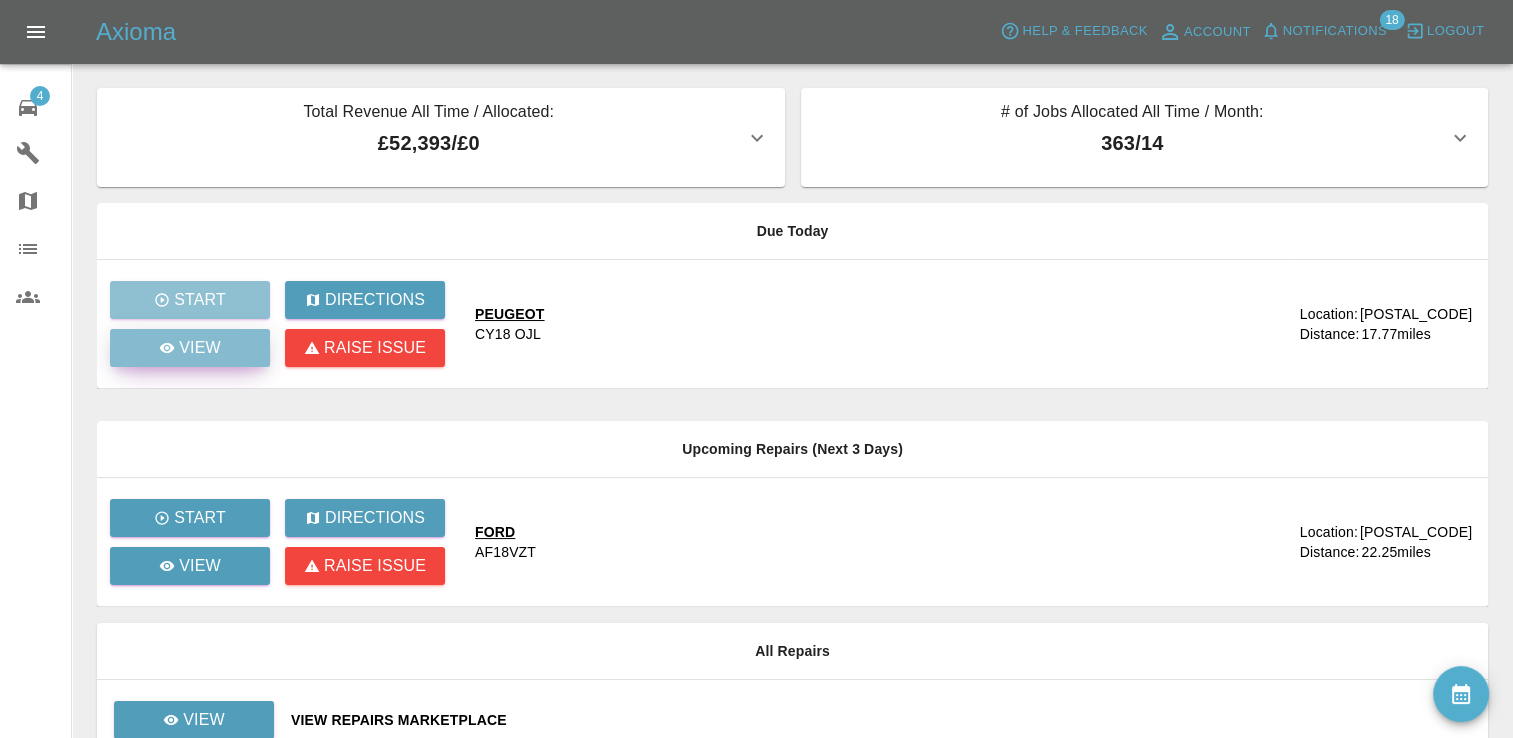 click on "View" at bounding box center (200, 348) 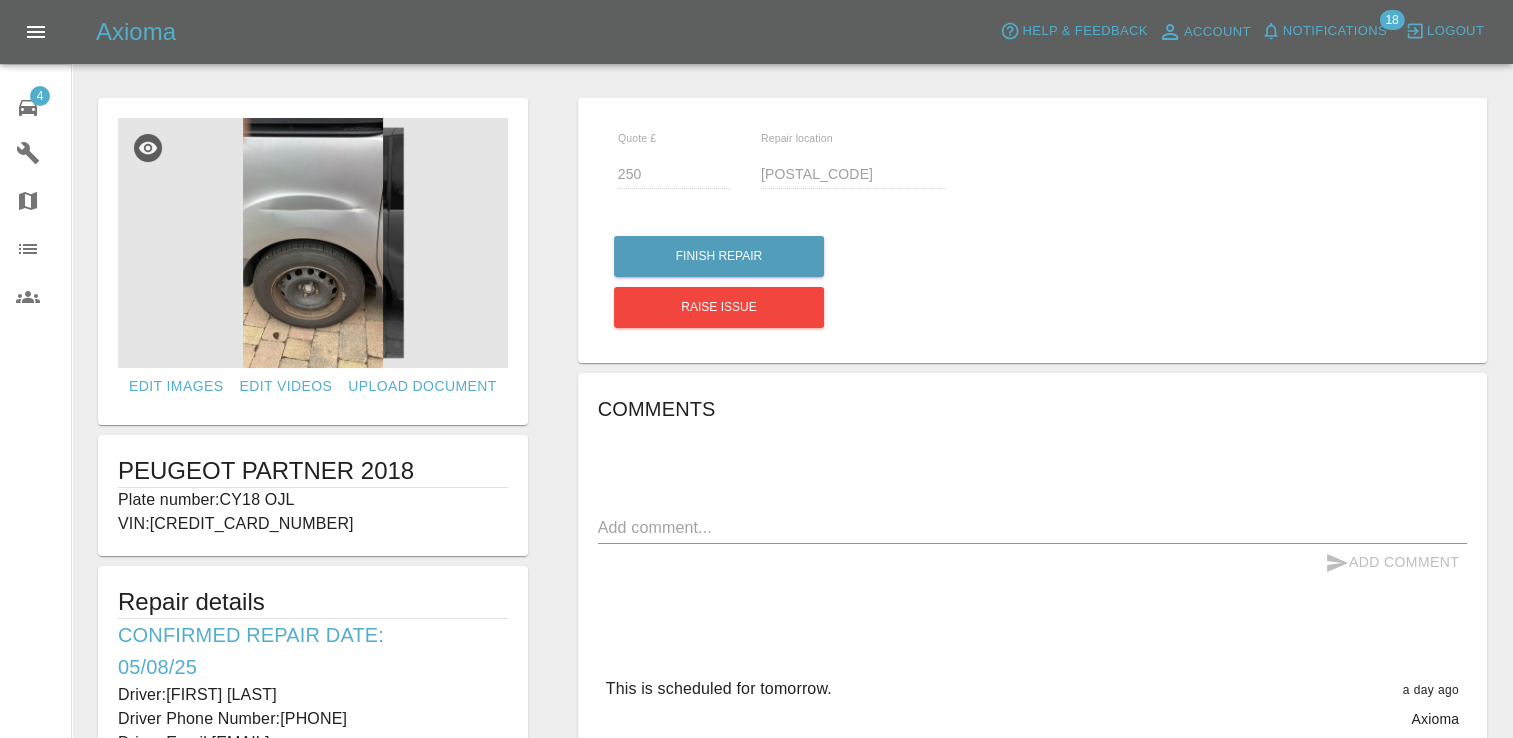 click at bounding box center (313, 243) 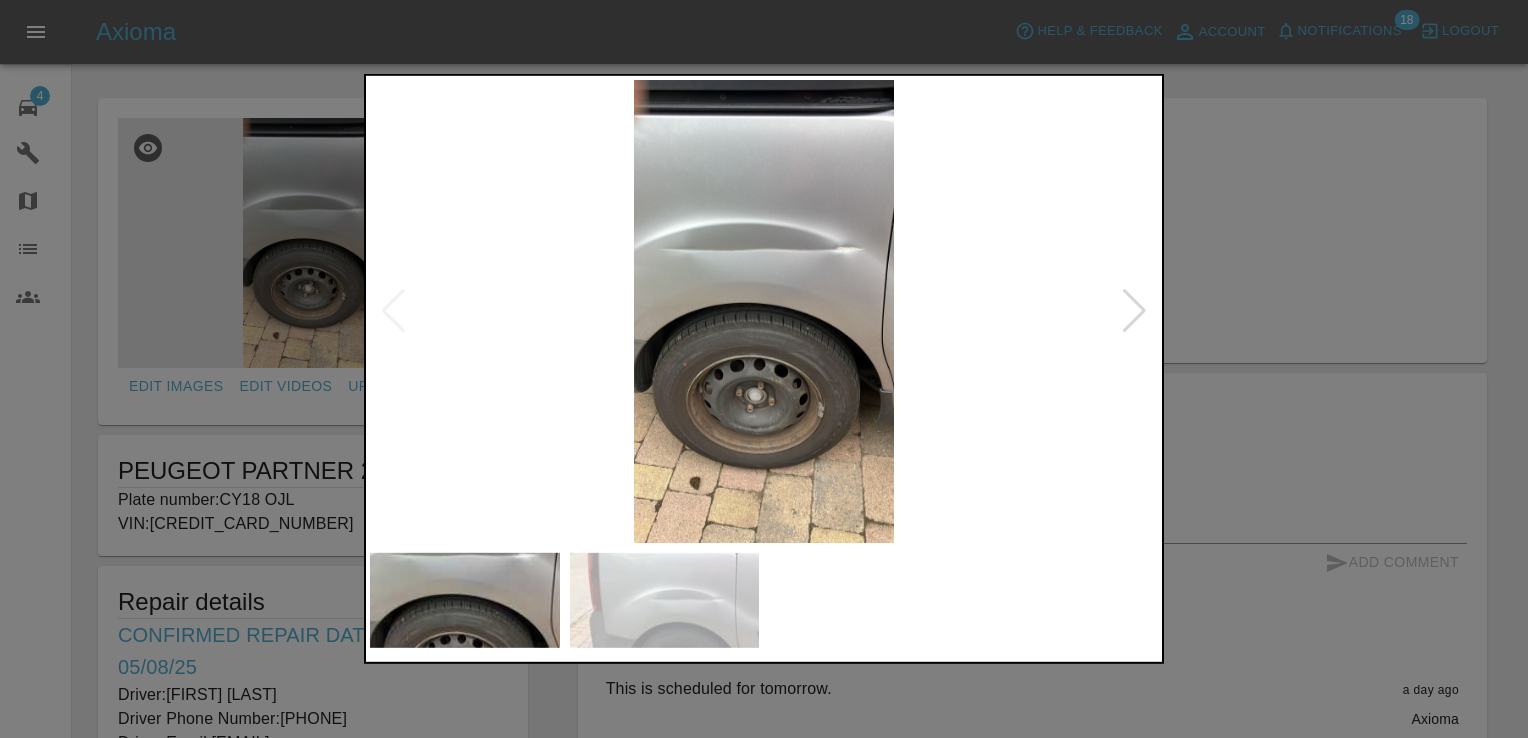 click at bounding box center [764, 369] 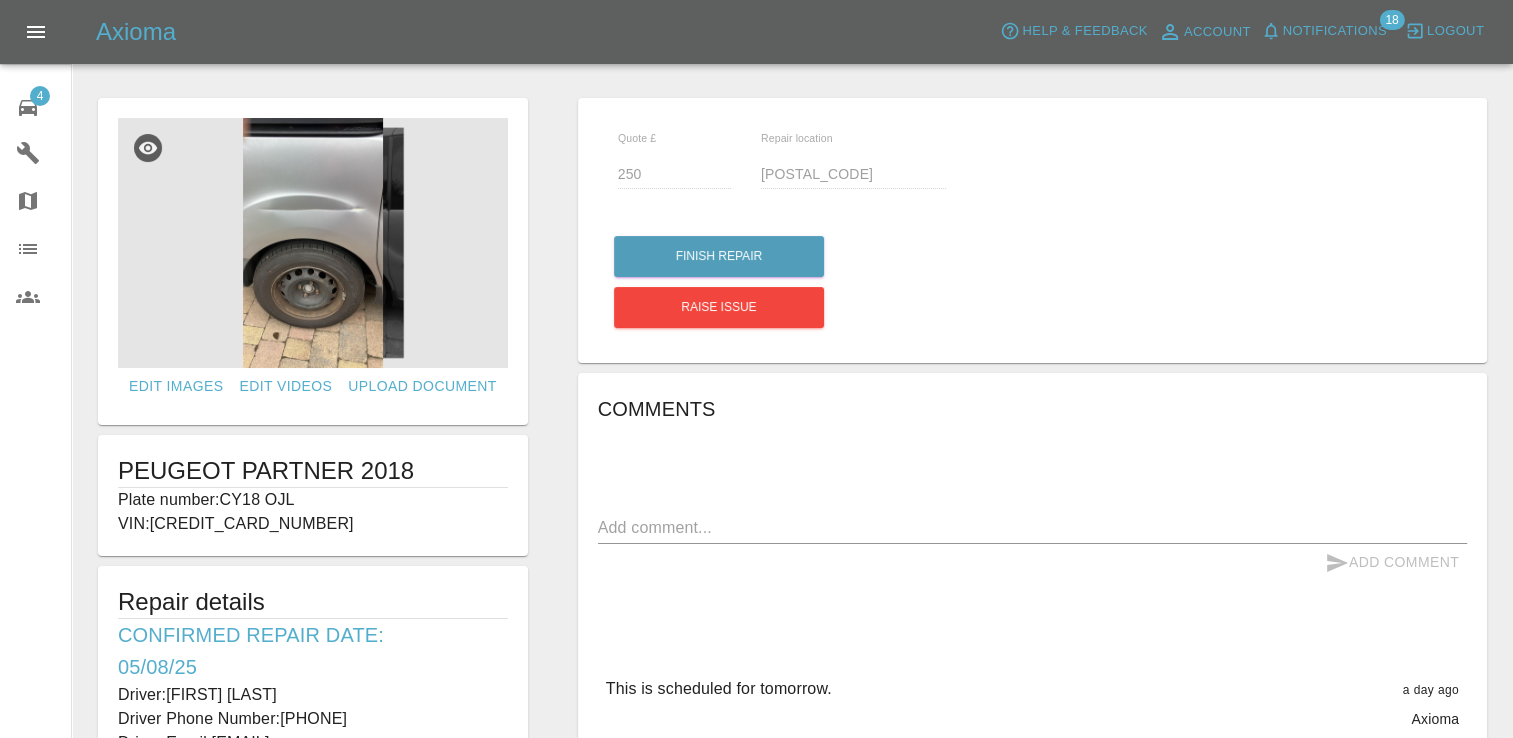 click at bounding box center [1032, 527] 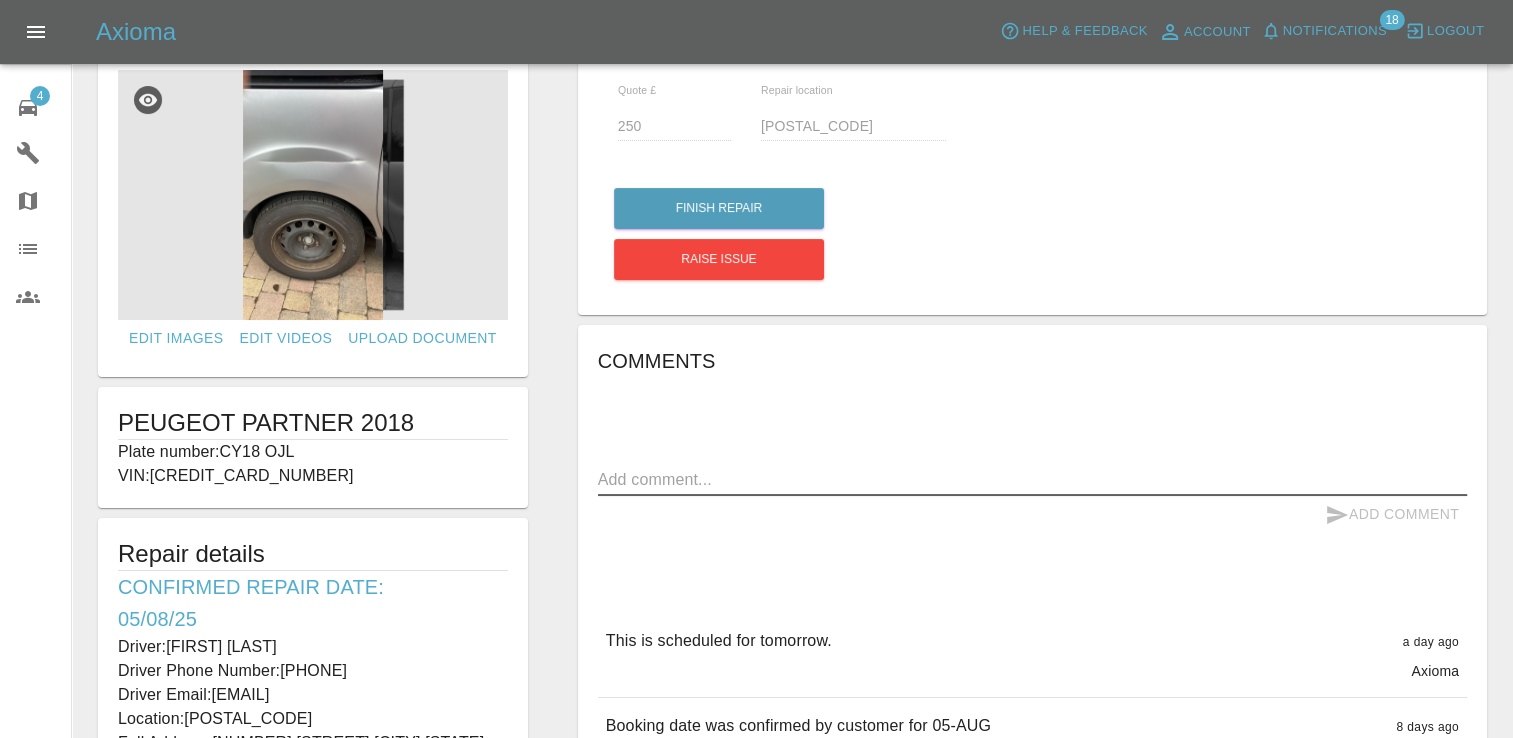scroll, scrollTop: 51, scrollLeft: 0, axis: vertical 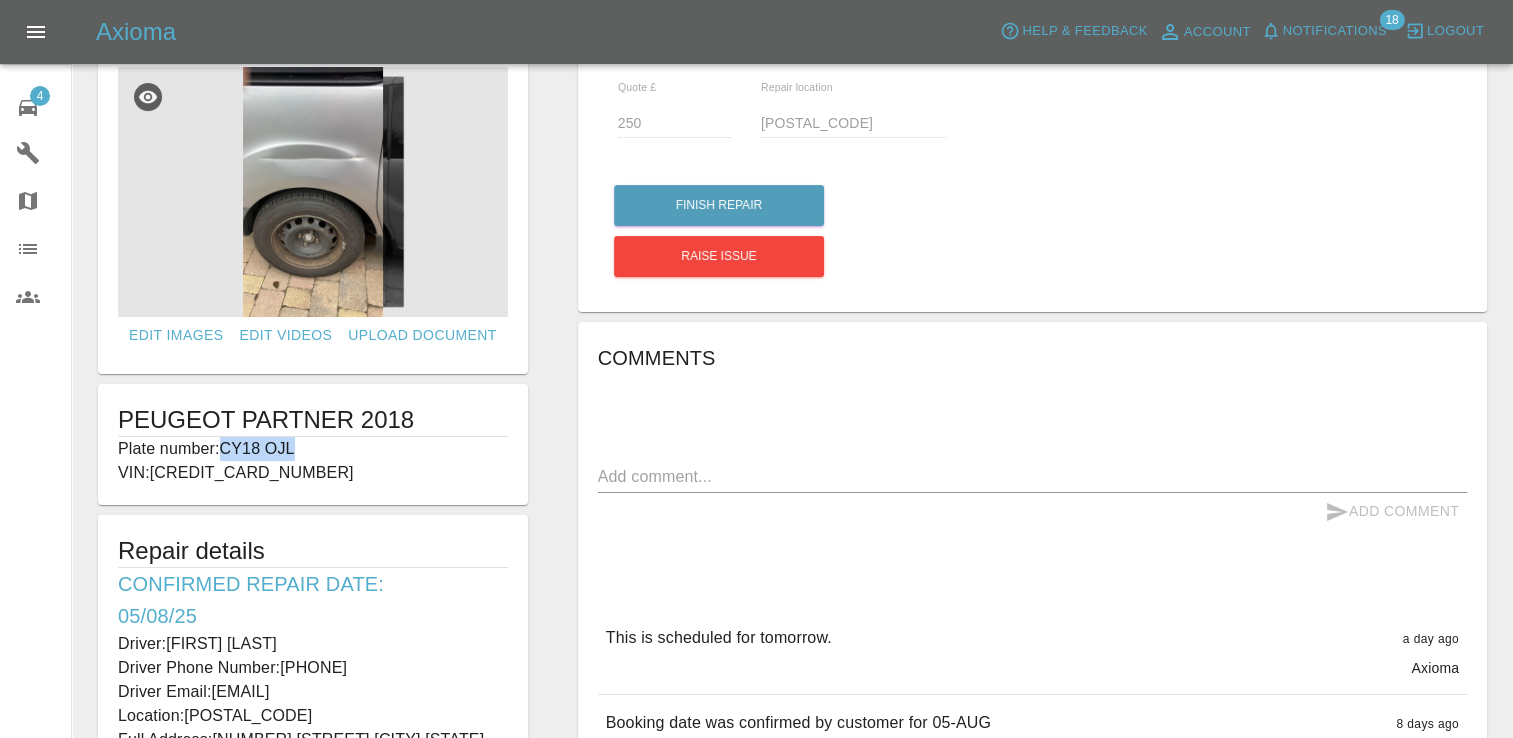 drag, startPoint x: 298, startPoint y: 448, endPoint x: 225, endPoint y: 447, distance: 73.00685 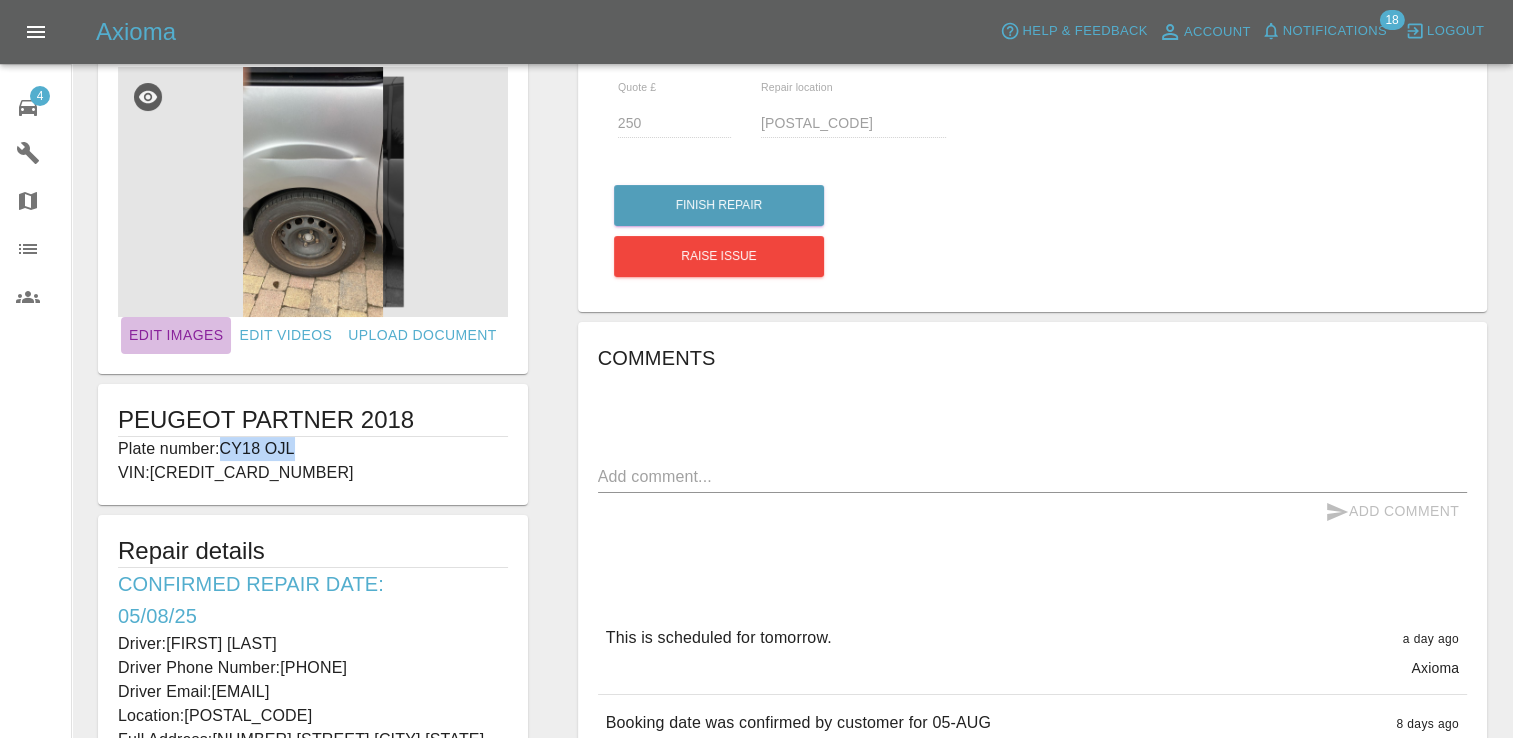 click on "Edit Images" at bounding box center [176, 335] 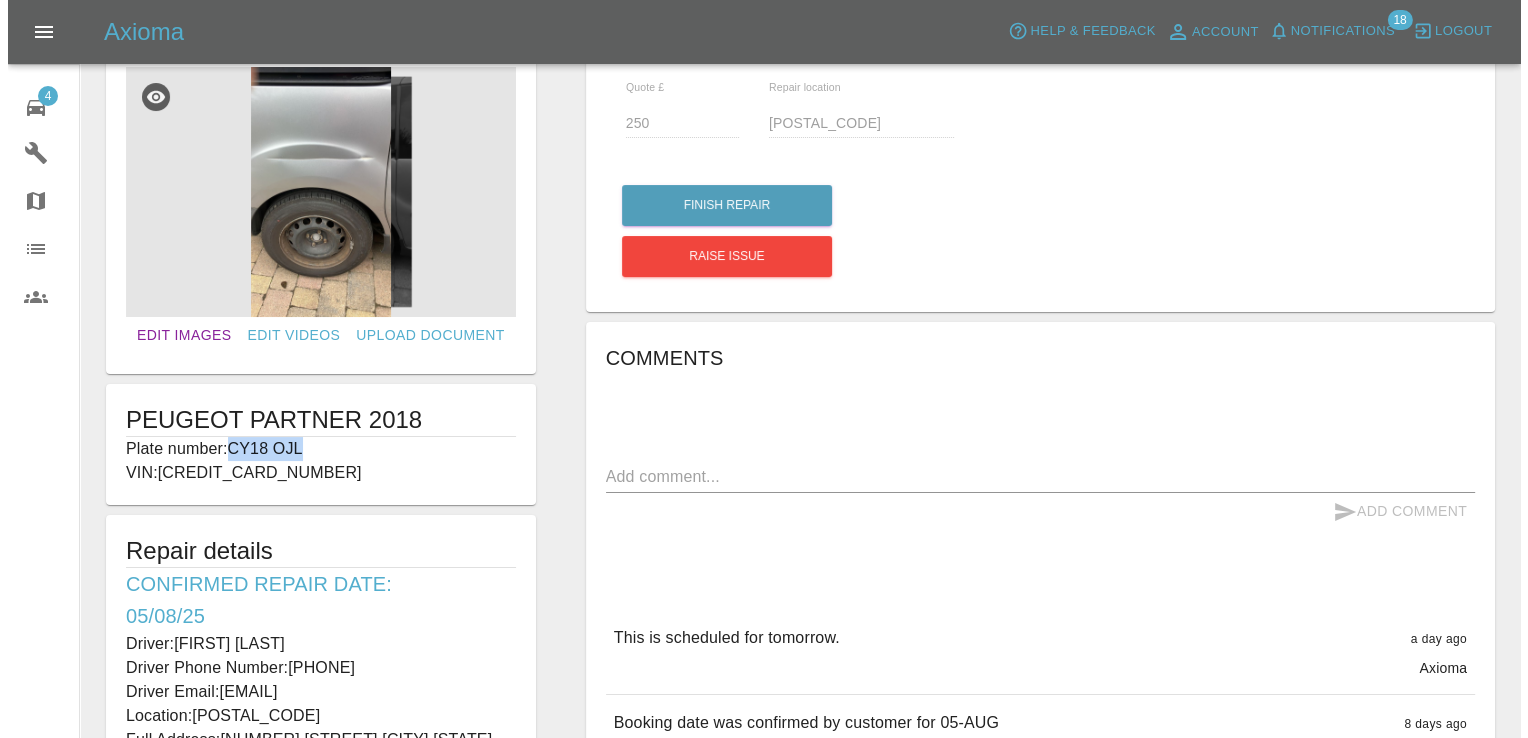 scroll, scrollTop: 0, scrollLeft: 0, axis: both 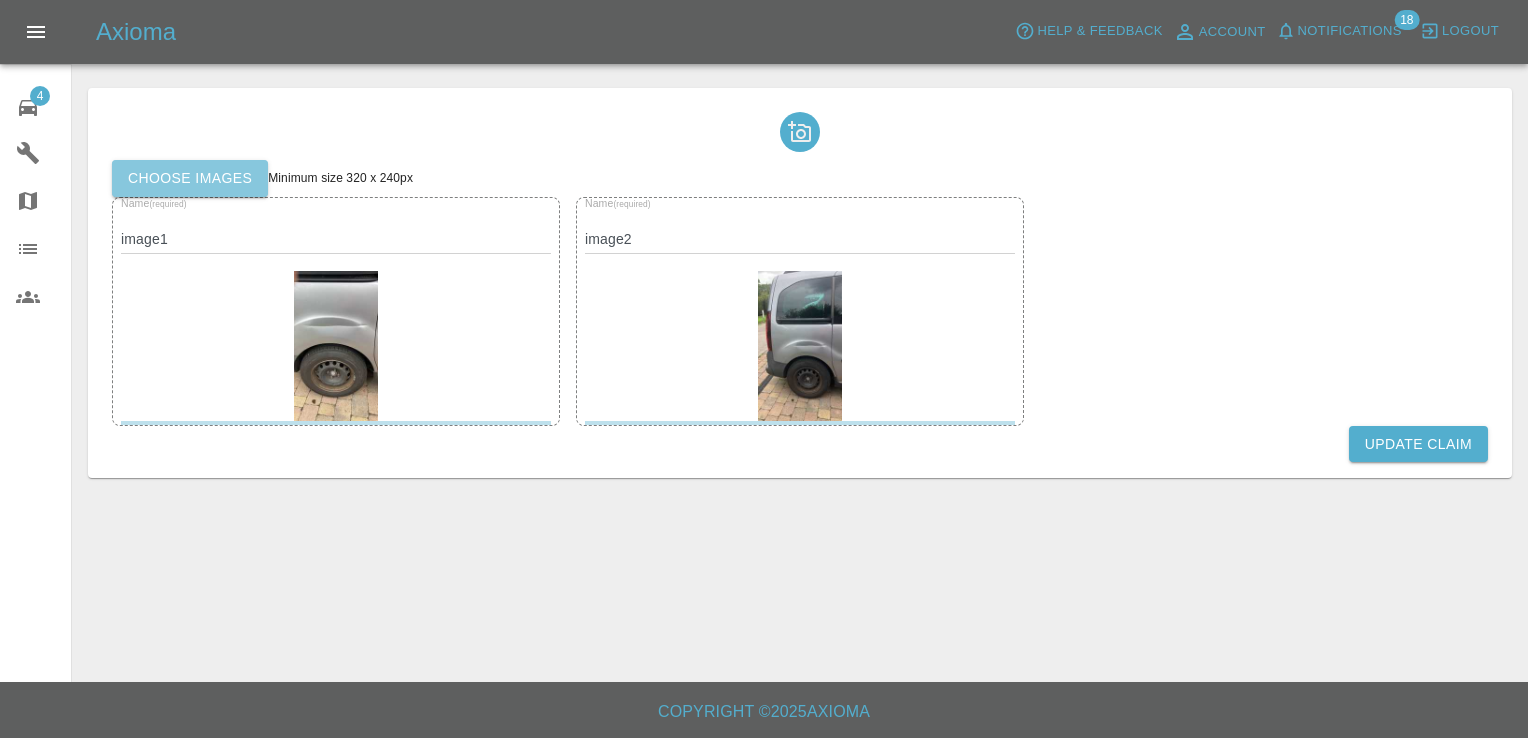 click on "Choose images" at bounding box center [190, 178] 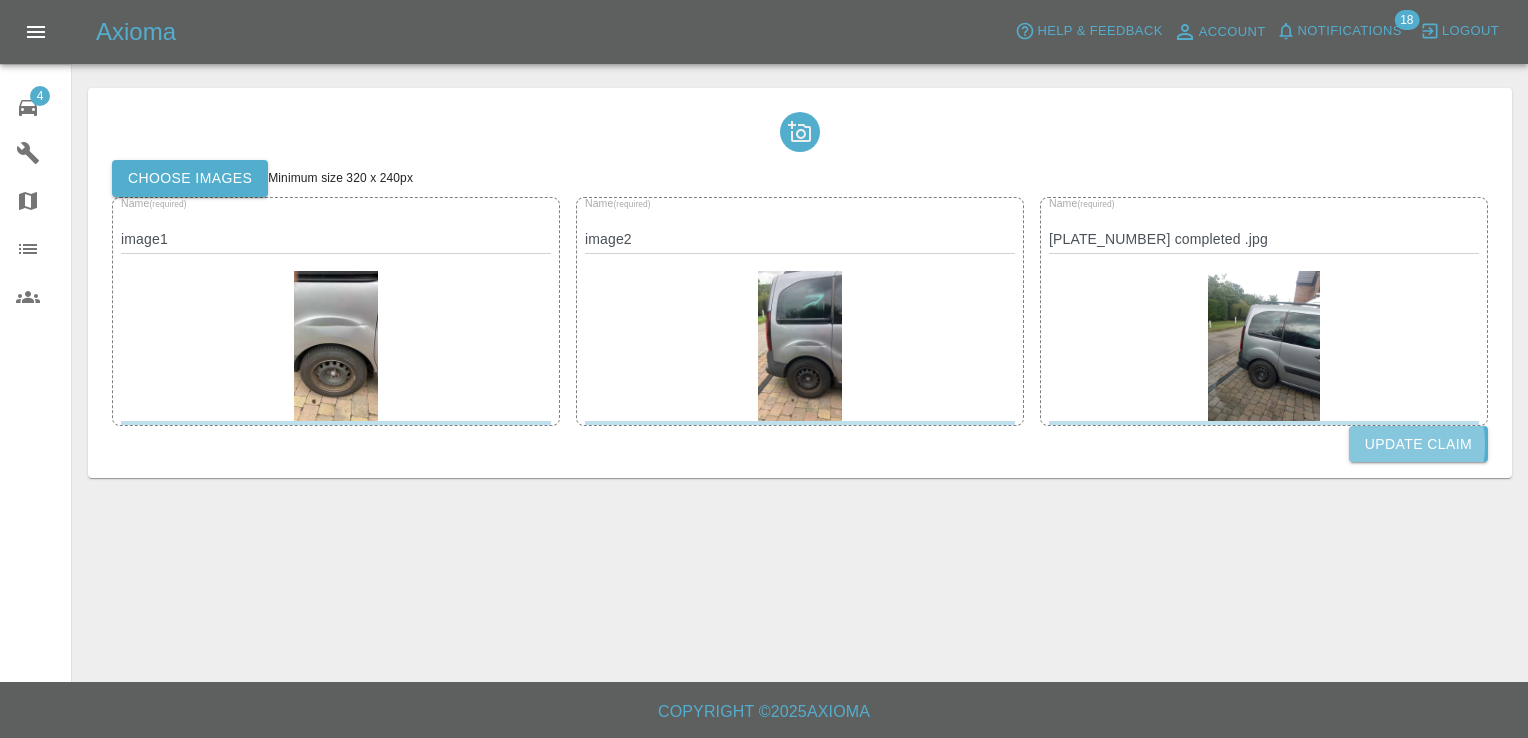 click on "Update Claim" at bounding box center [1418, 444] 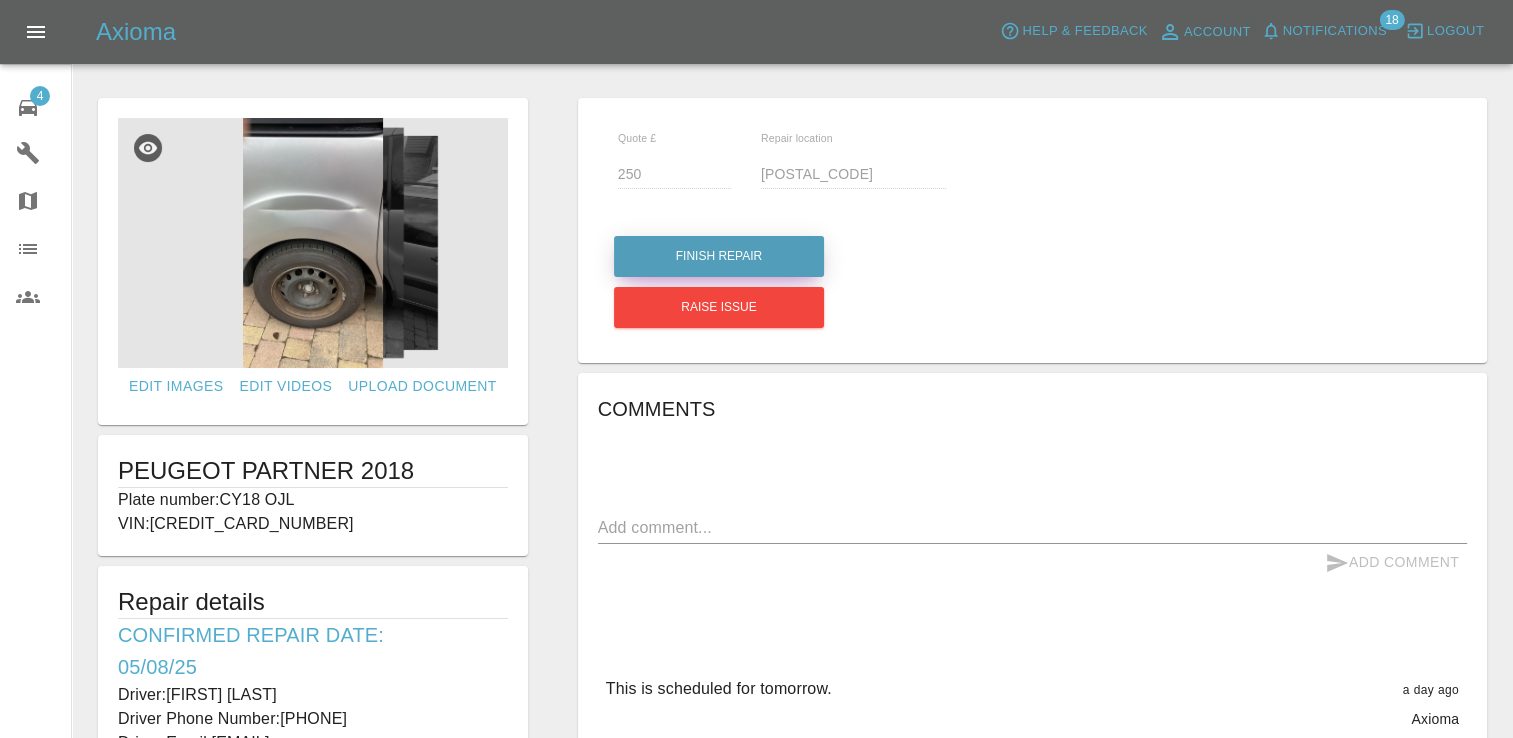 click on "Finish Repair" at bounding box center (719, 256) 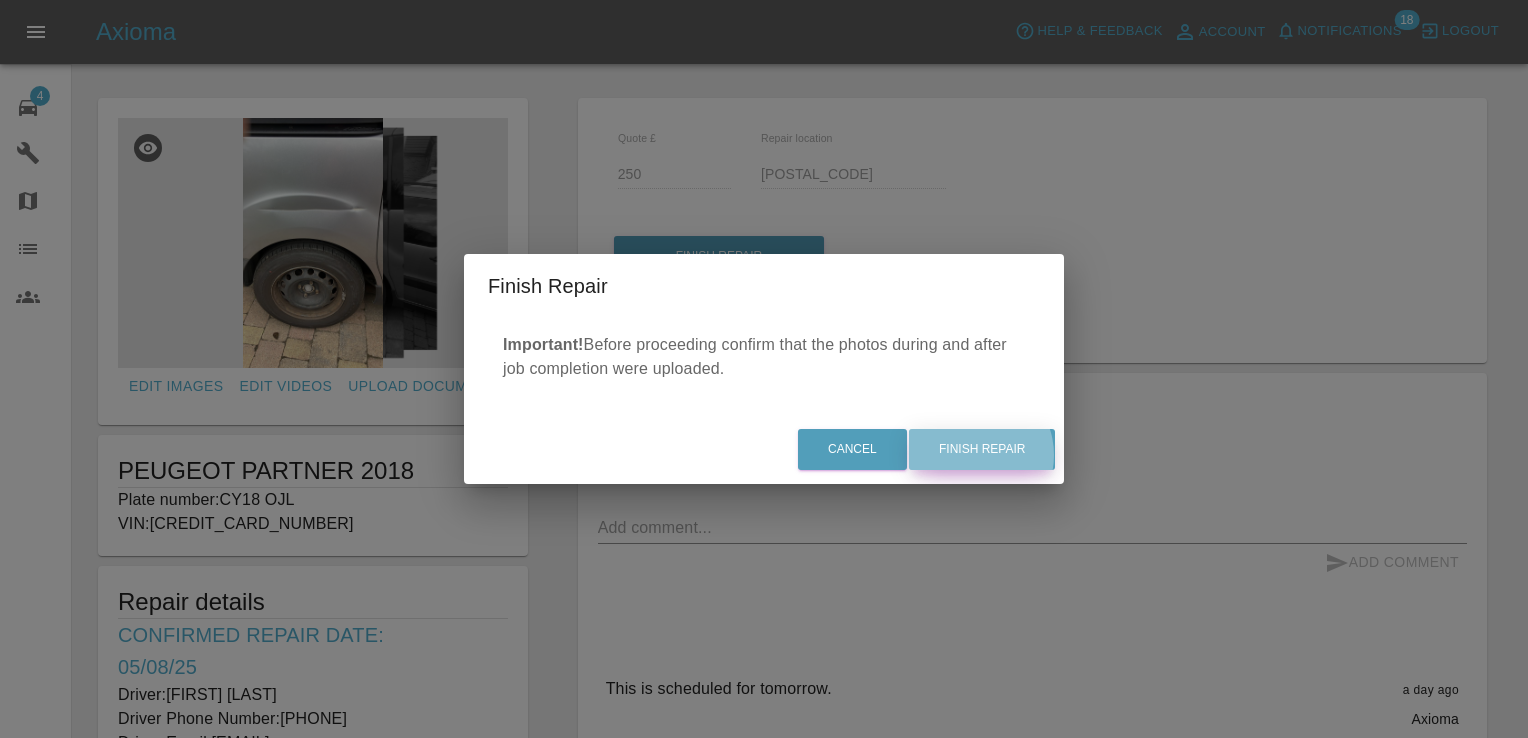 click on "Finish Repair" at bounding box center [982, 449] 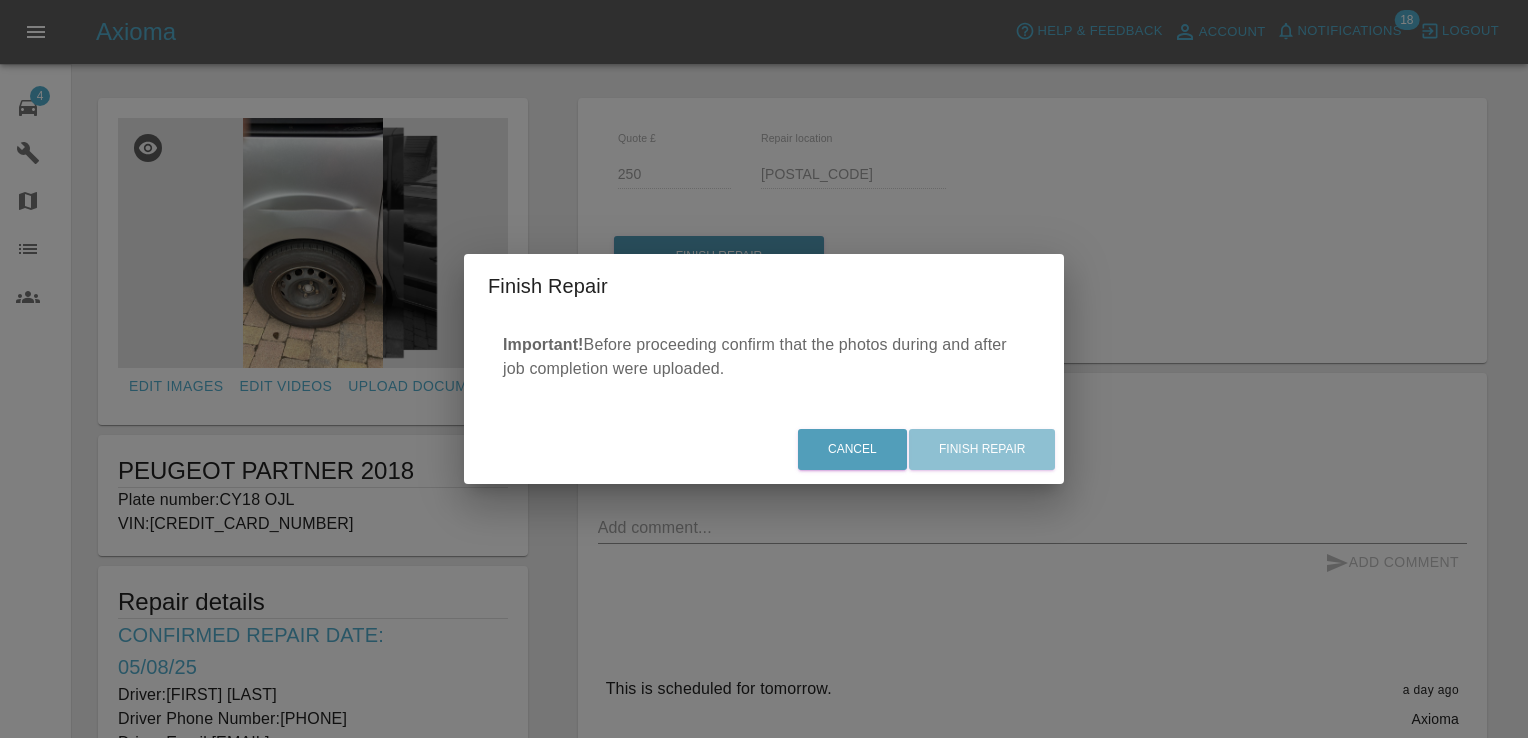 click on "Cancel Finish Repair" at bounding box center (764, 449) 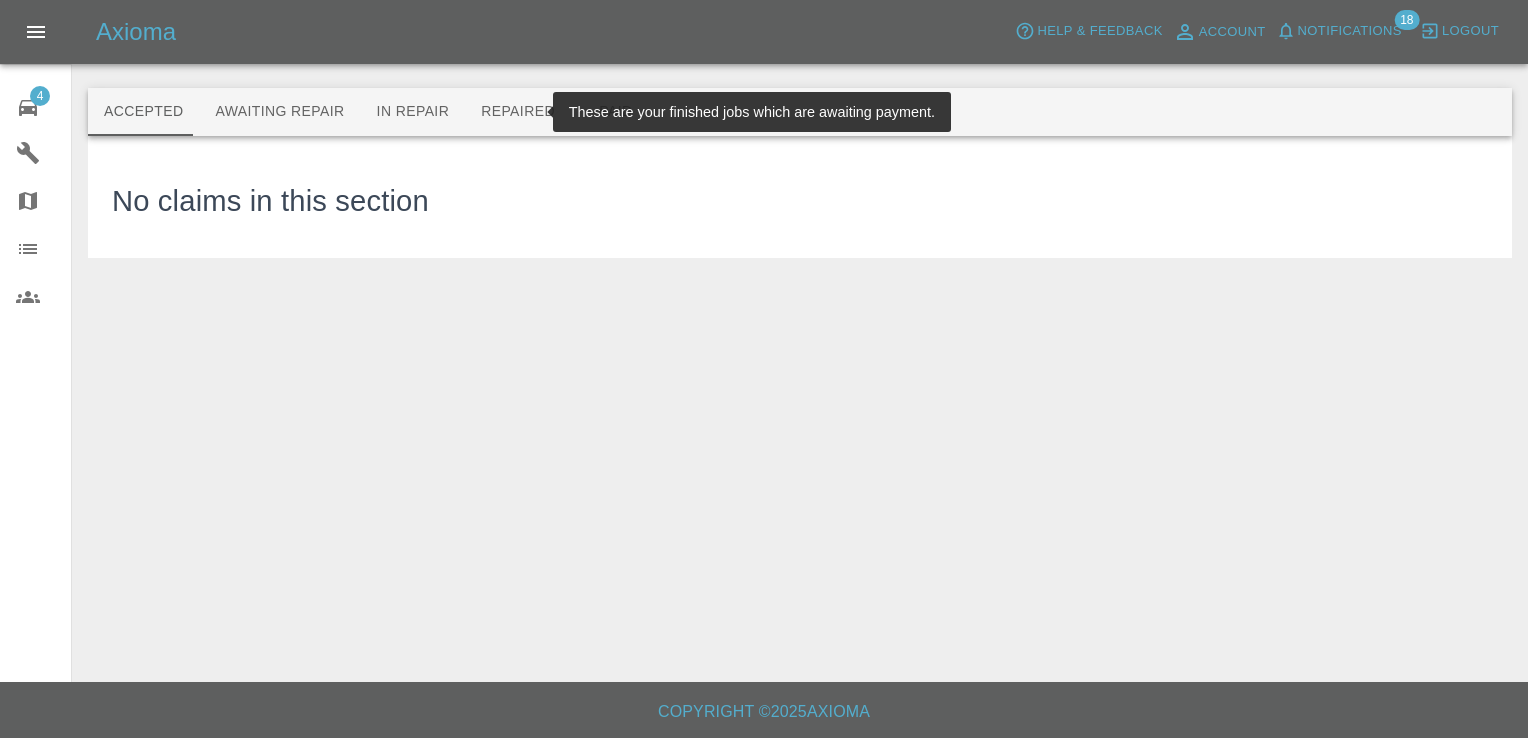 click on "Repaired" at bounding box center (518, 112) 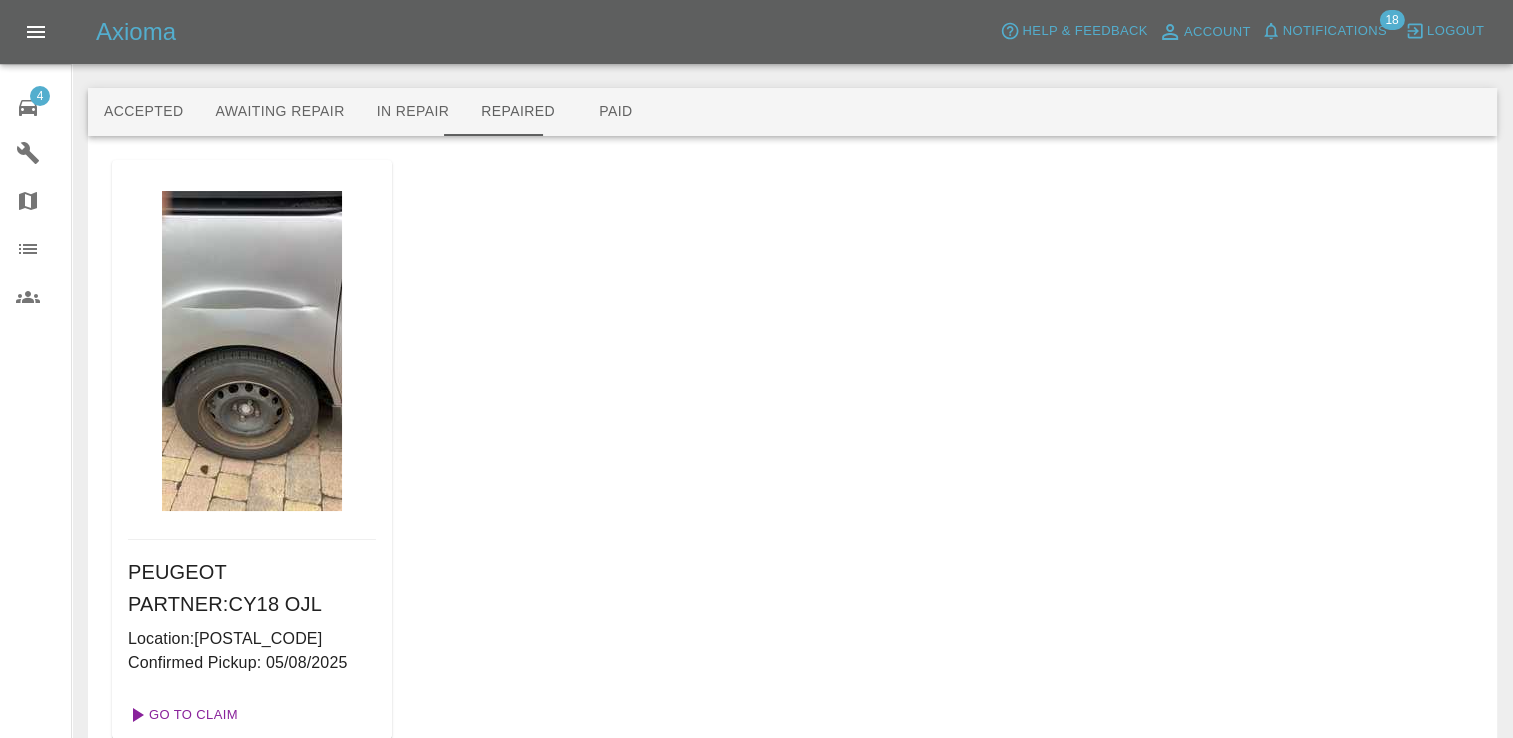 click on "Go To Claim" at bounding box center (181, 715) 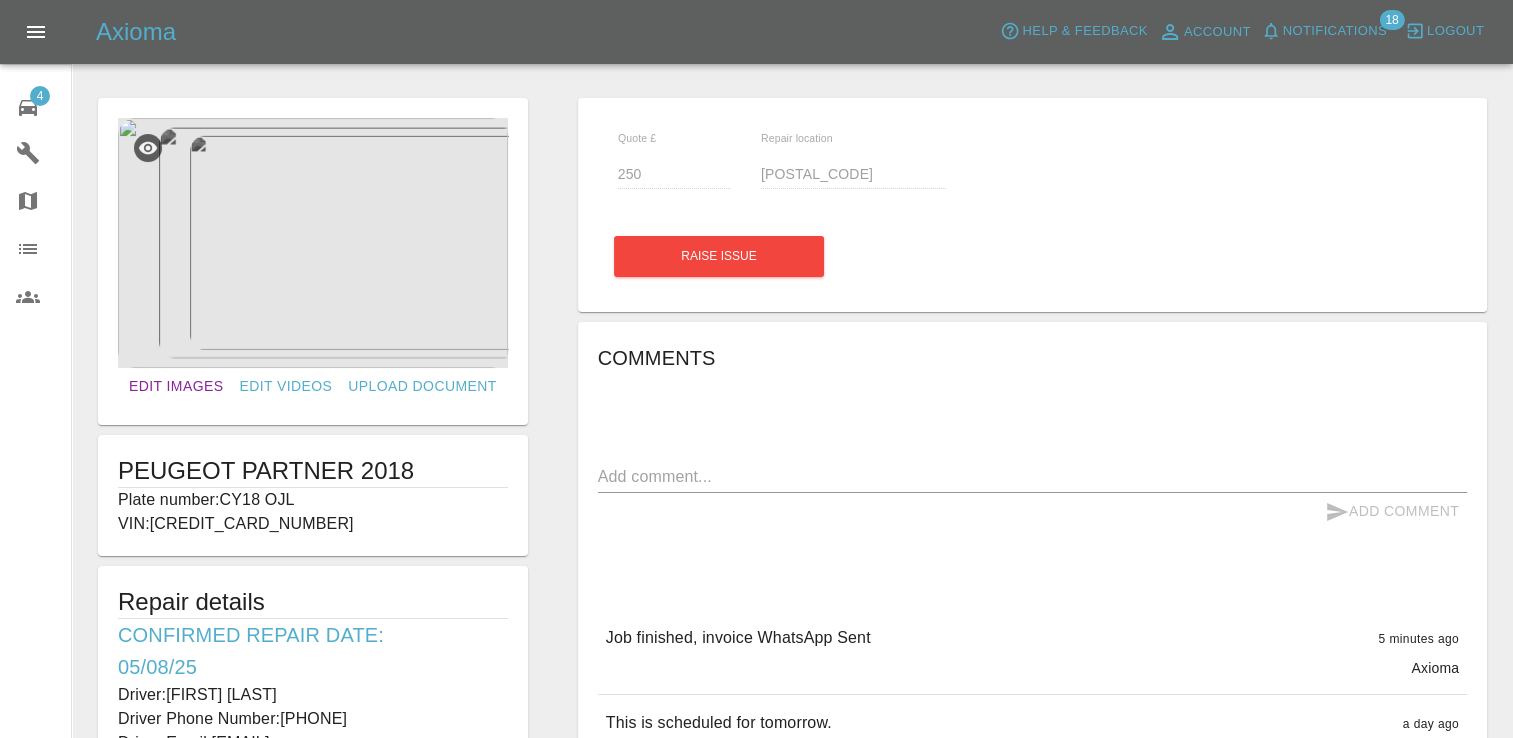 click on "Edit Images" at bounding box center [176, 386] 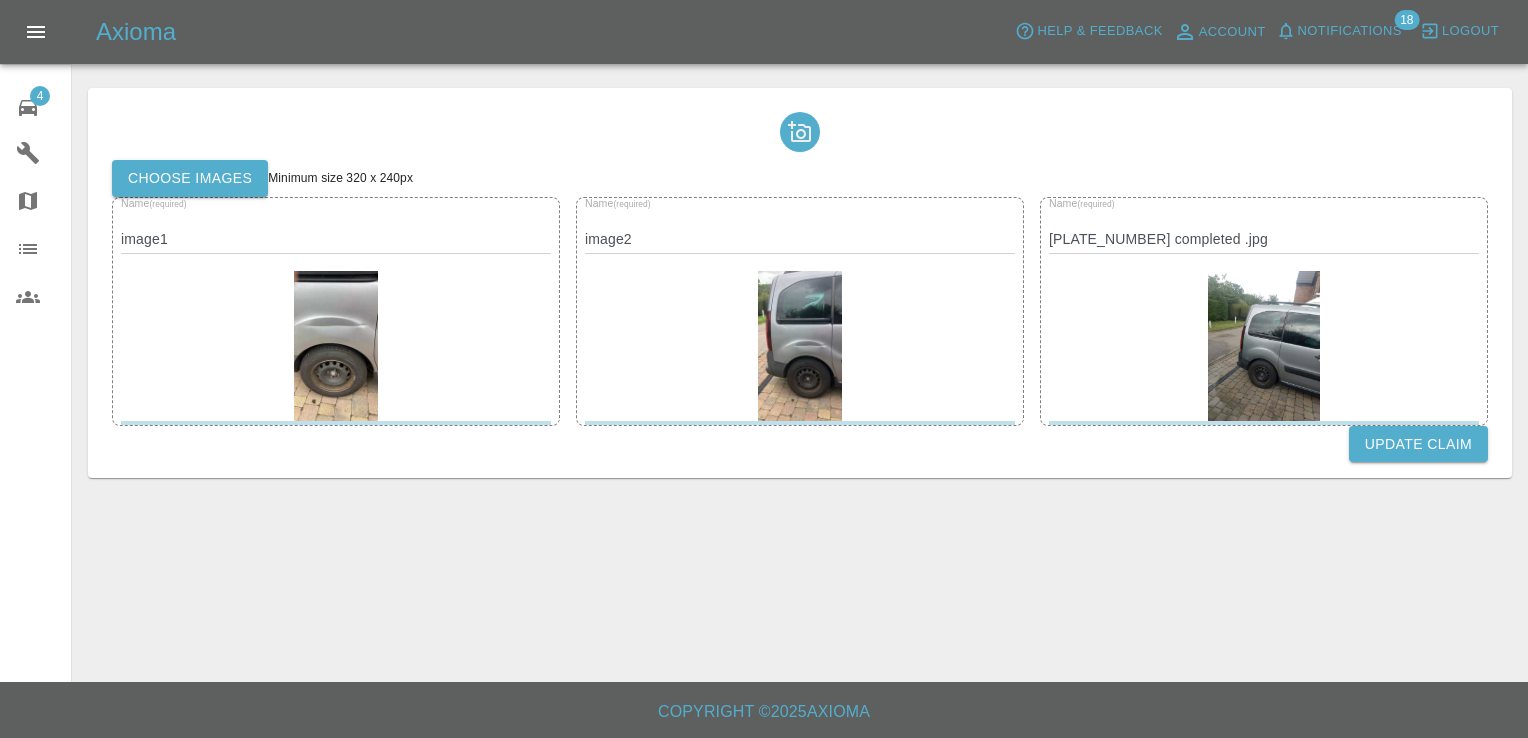 click on "Choose images" at bounding box center [190, 178] 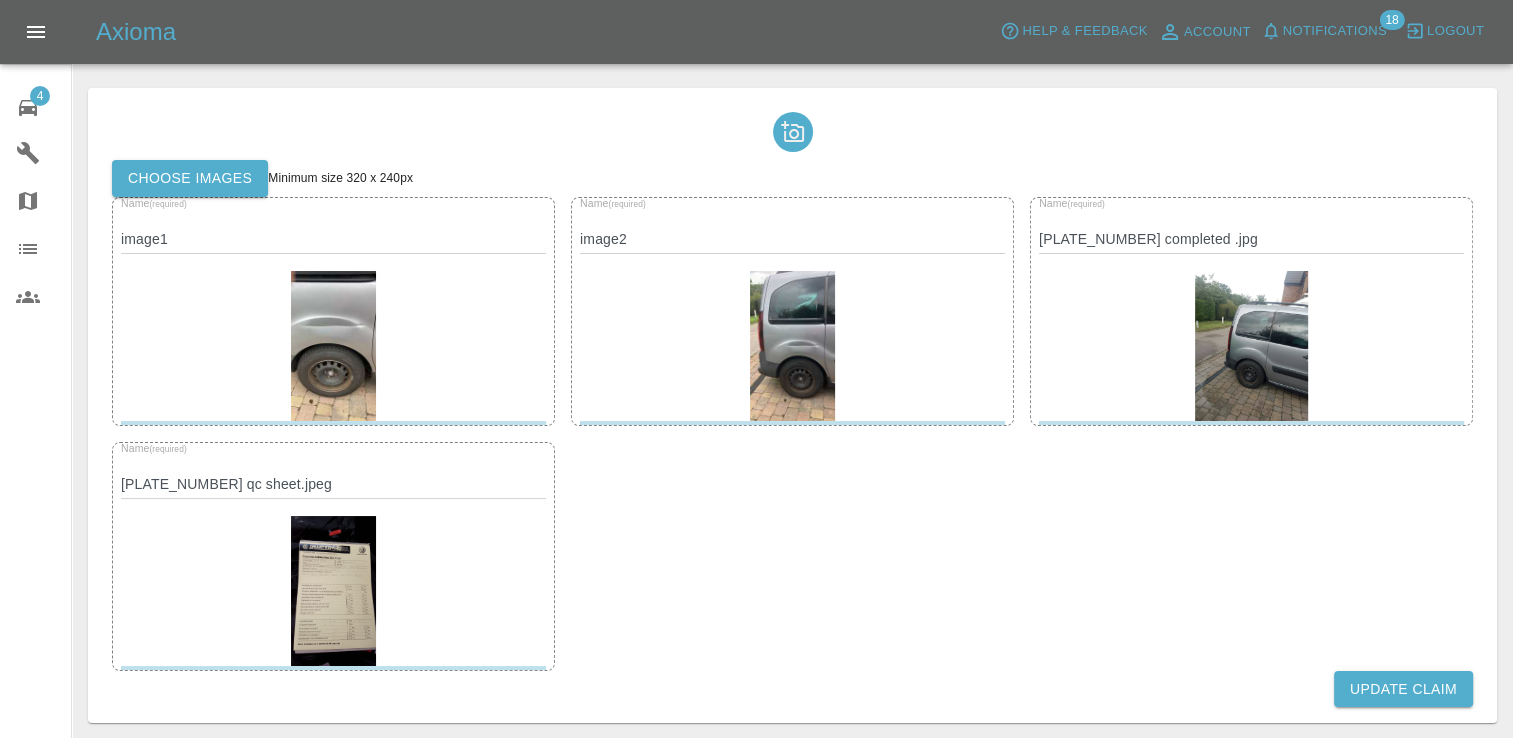 click on "Choose images Minimum size 320 x 240px Name   (required) image1 Name   (required) image2 Name   (required) [PLATE_NUMBER] completed .jpg Name   (required) [PLATE_NUMBER] qc sheet.jpeg Update Claim" at bounding box center (792, 405) 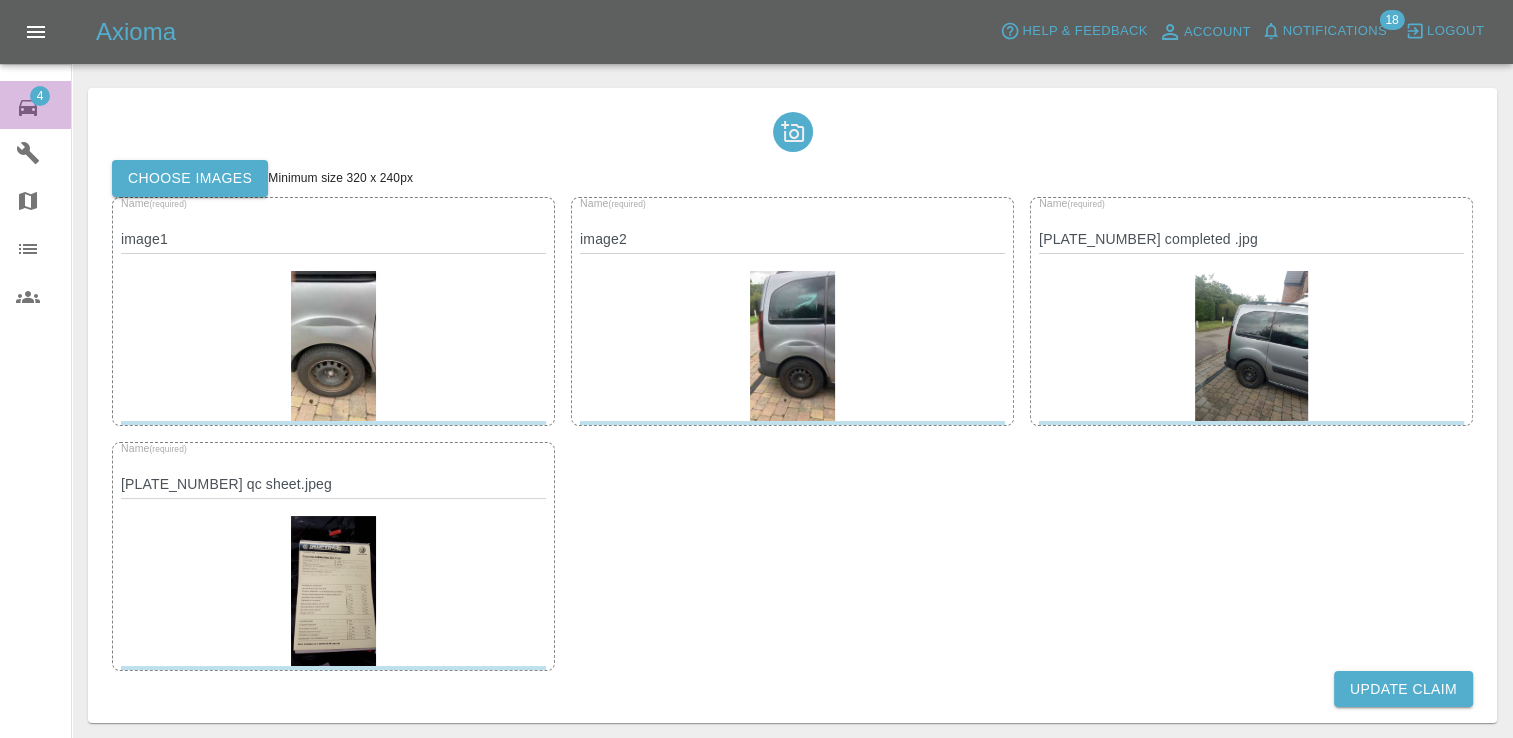 click on "4" at bounding box center [40, 96] 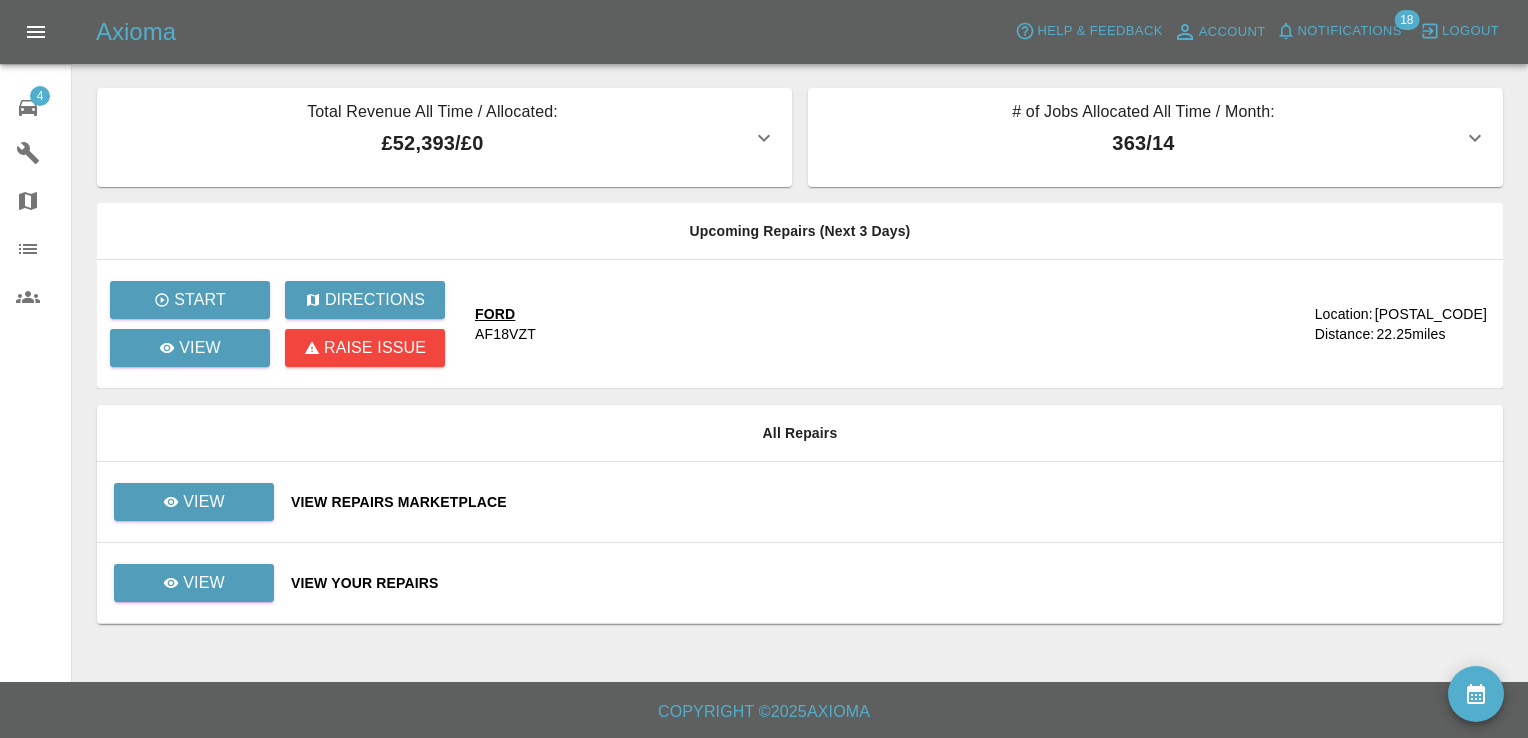 click on "4" at bounding box center (40, 96) 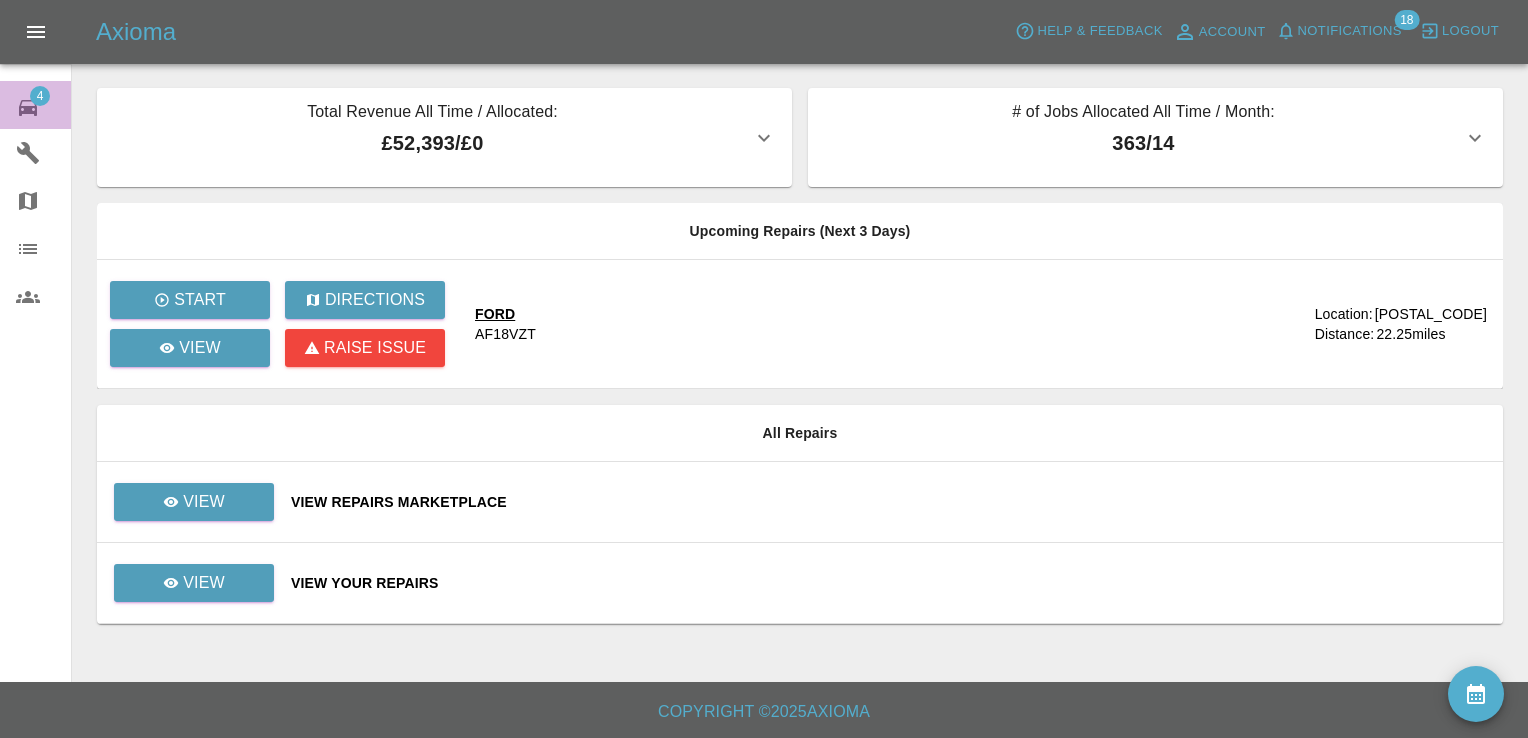click on "4" at bounding box center [40, 96] 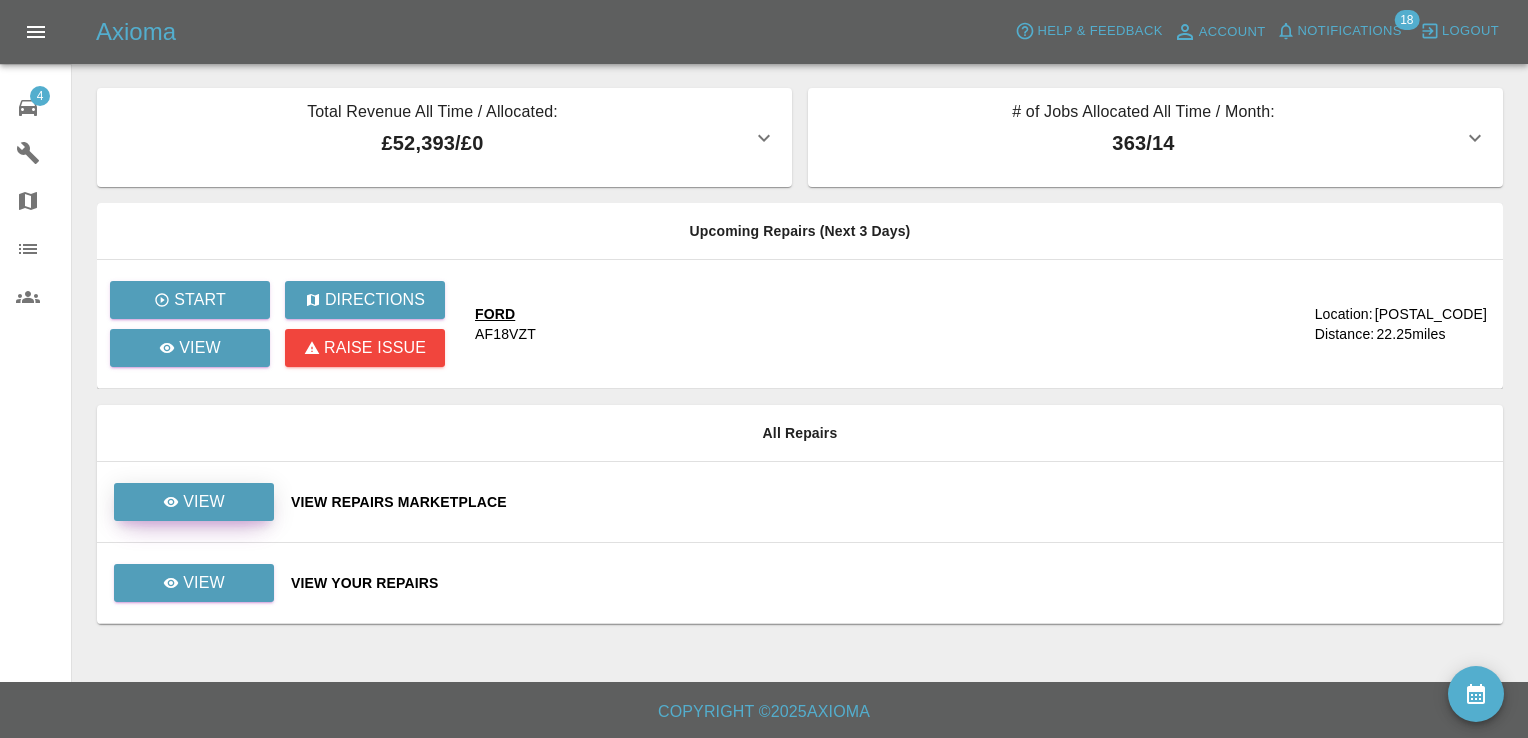 click on "View" at bounding box center [194, 502] 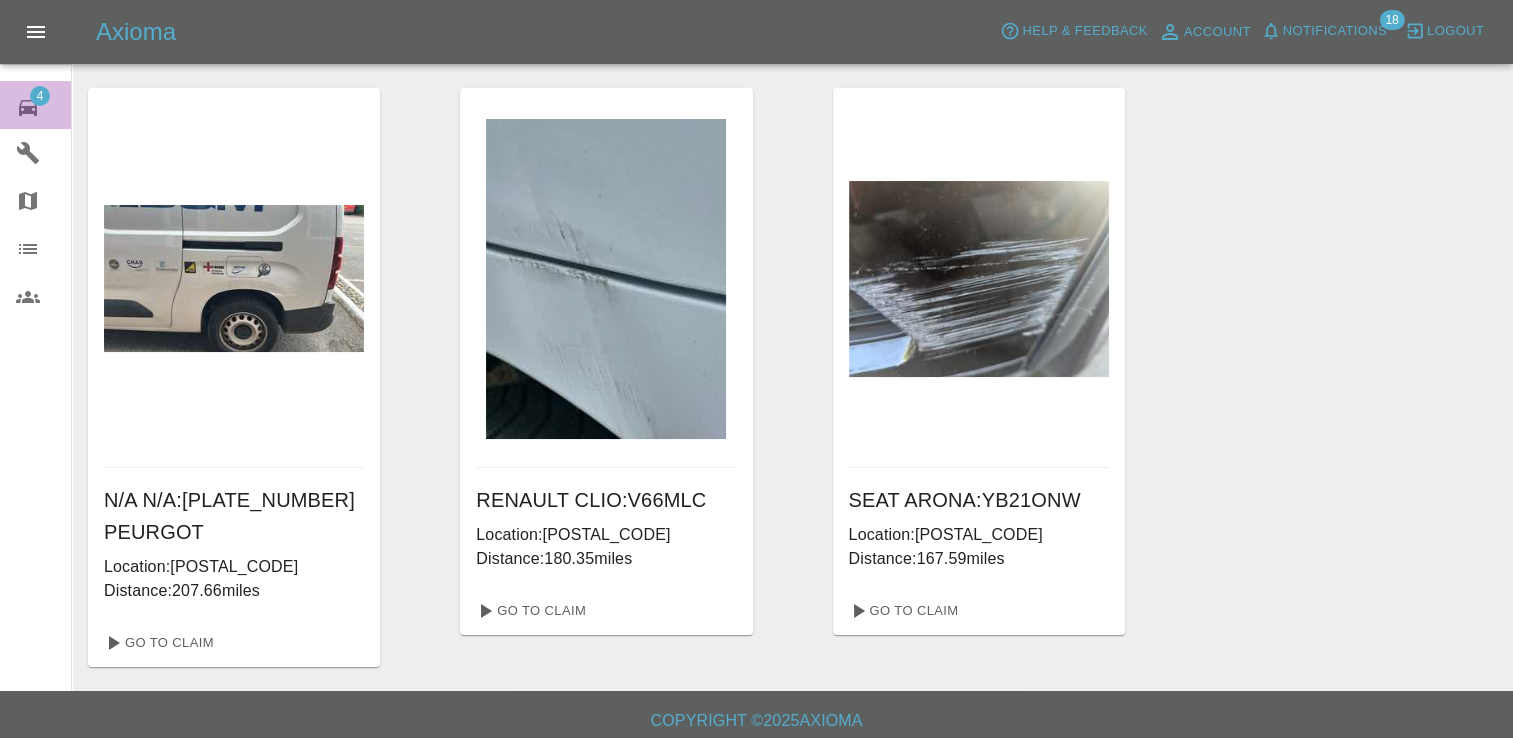 click on "4" at bounding box center [40, 96] 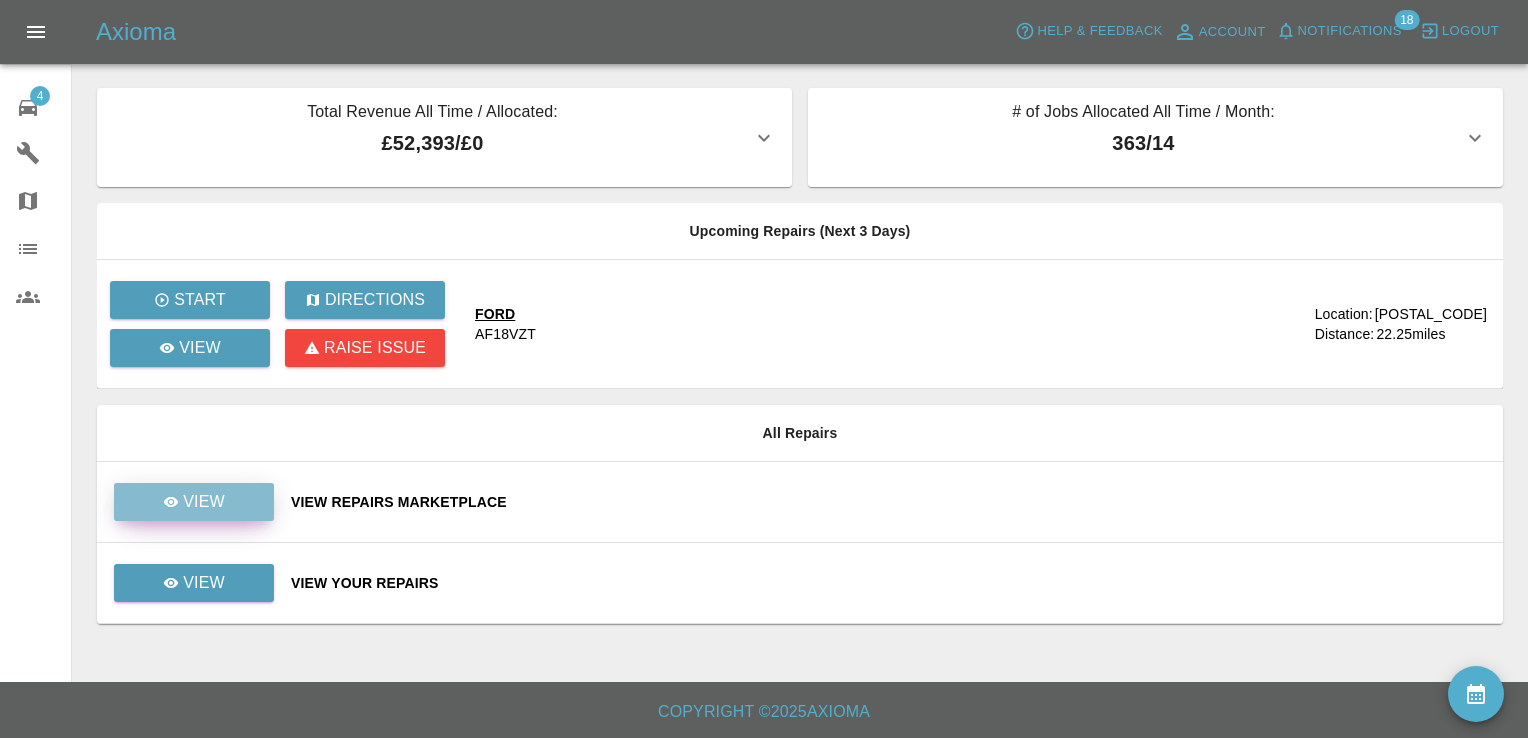 click on "View" at bounding box center (194, 502) 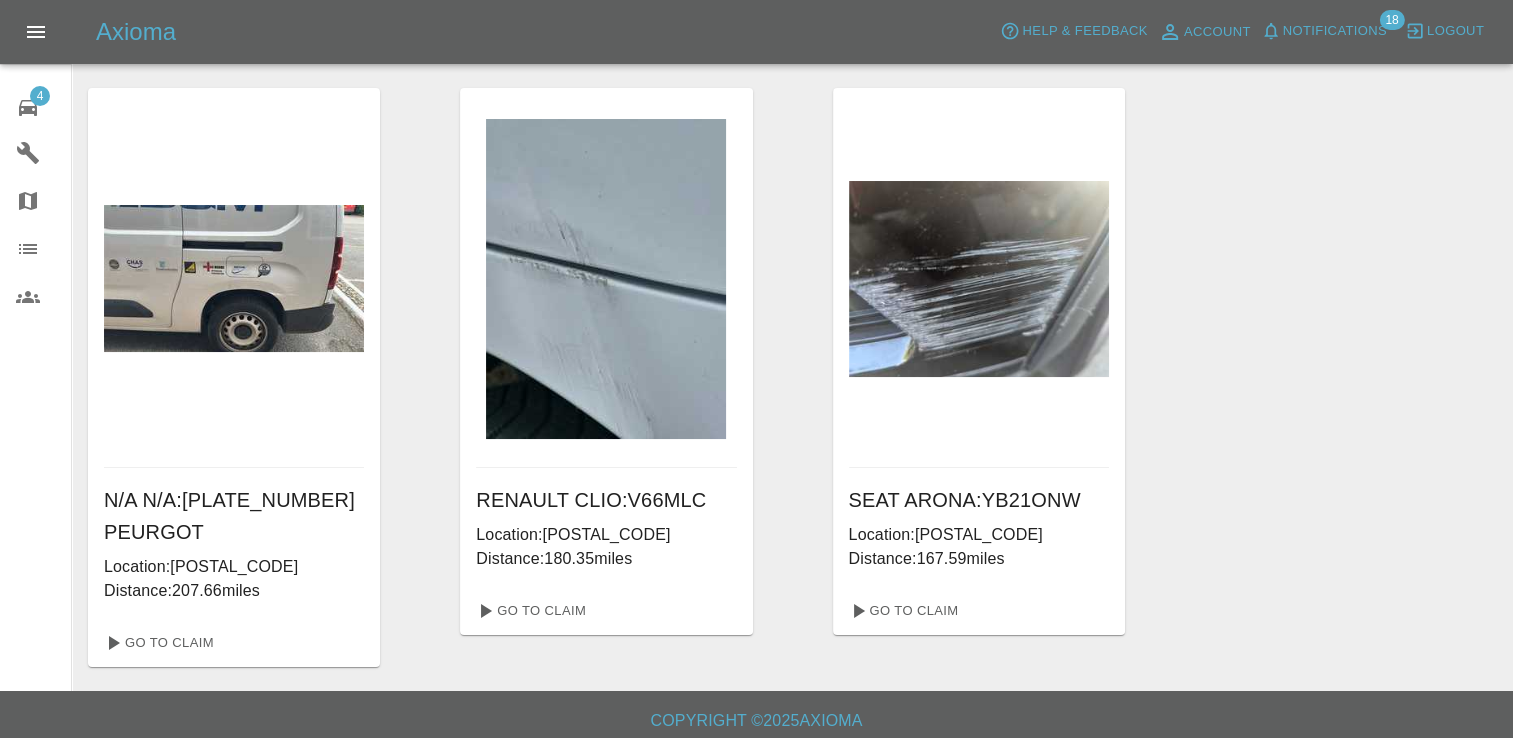 click on "4" at bounding box center (40, 96) 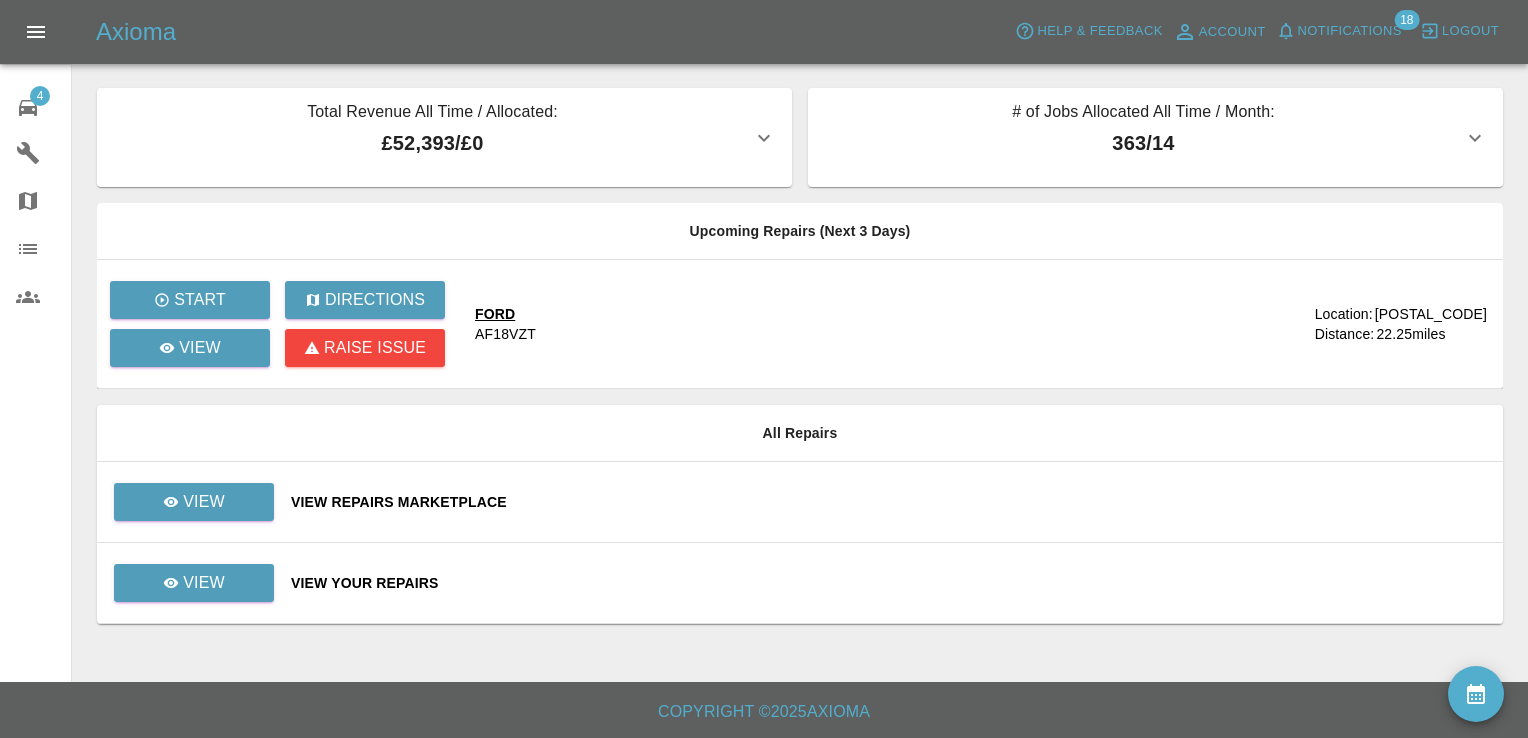 click on "View Repairs Marketplace" at bounding box center [889, 502] 